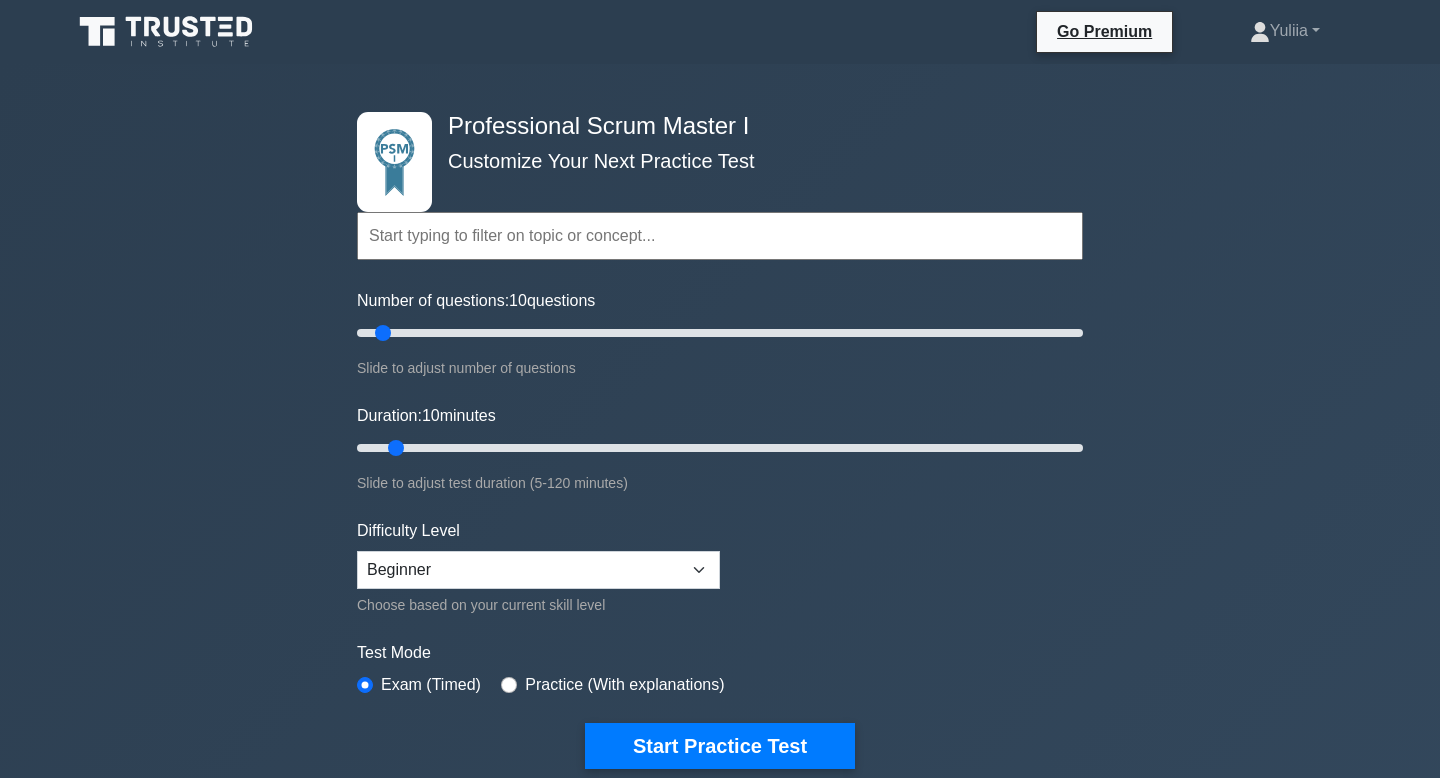 scroll, scrollTop: 0, scrollLeft: 0, axis: both 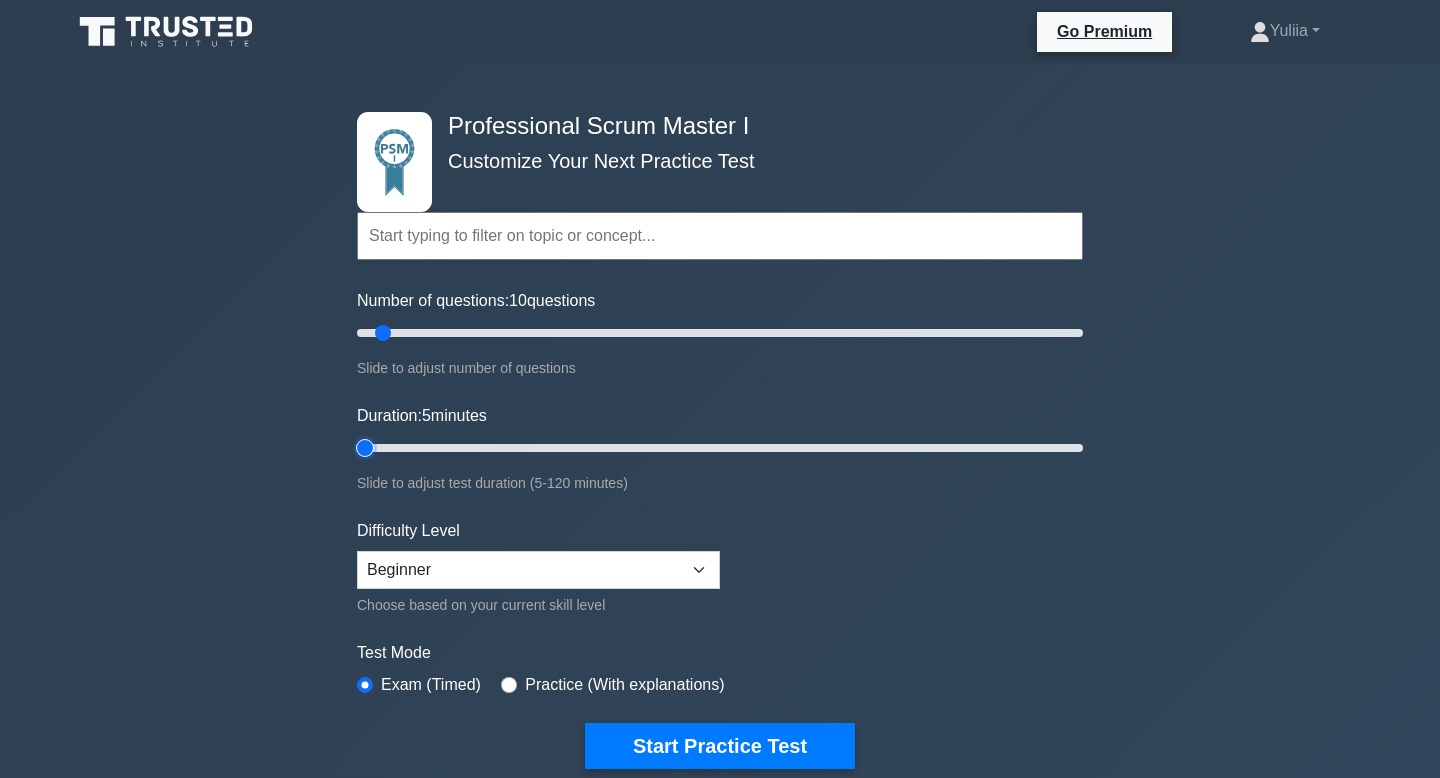 drag, startPoint x: 393, startPoint y: 451, endPoint x: 372, endPoint y: 450, distance: 21.023796 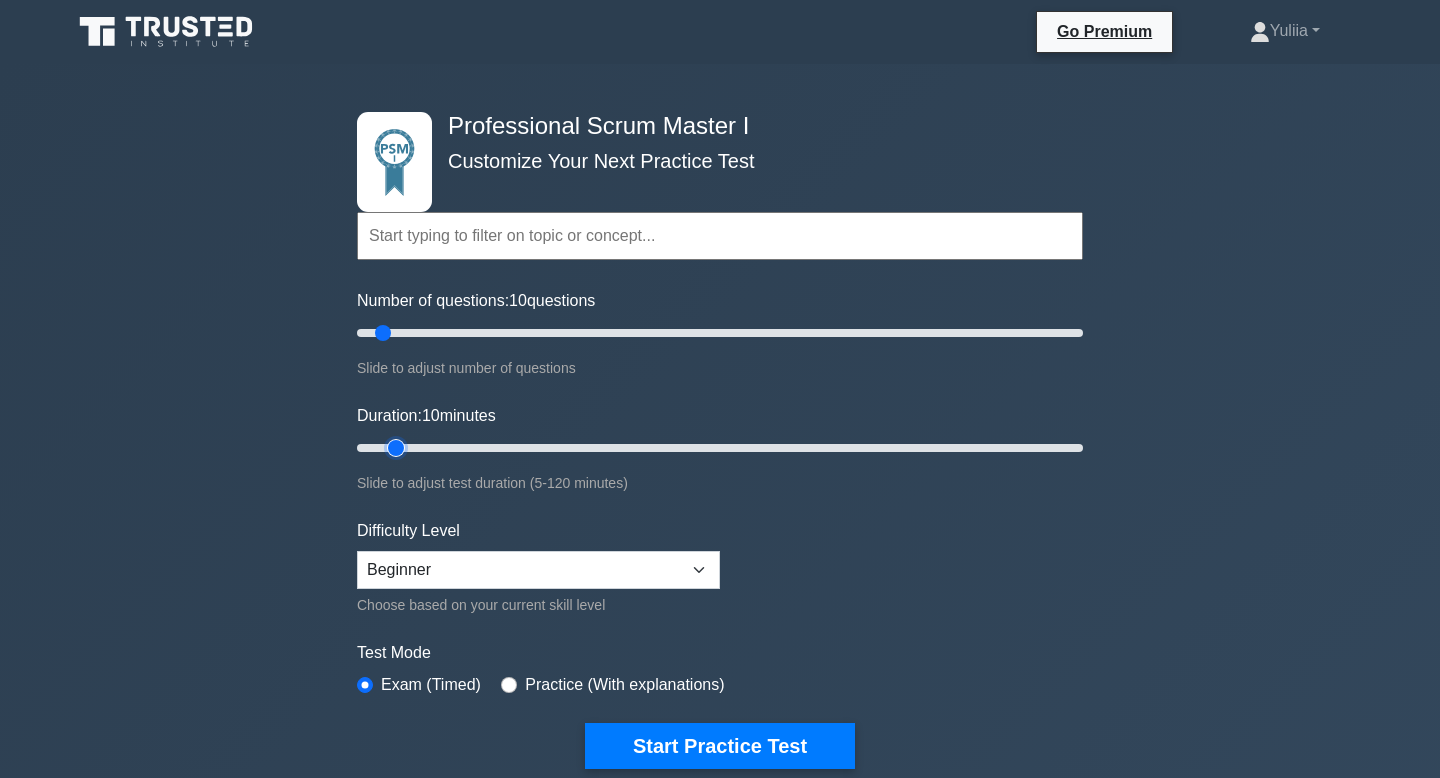 drag, startPoint x: 366, startPoint y: 454, endPoint x: 383, endPoint y: 455, distance: 17.029387 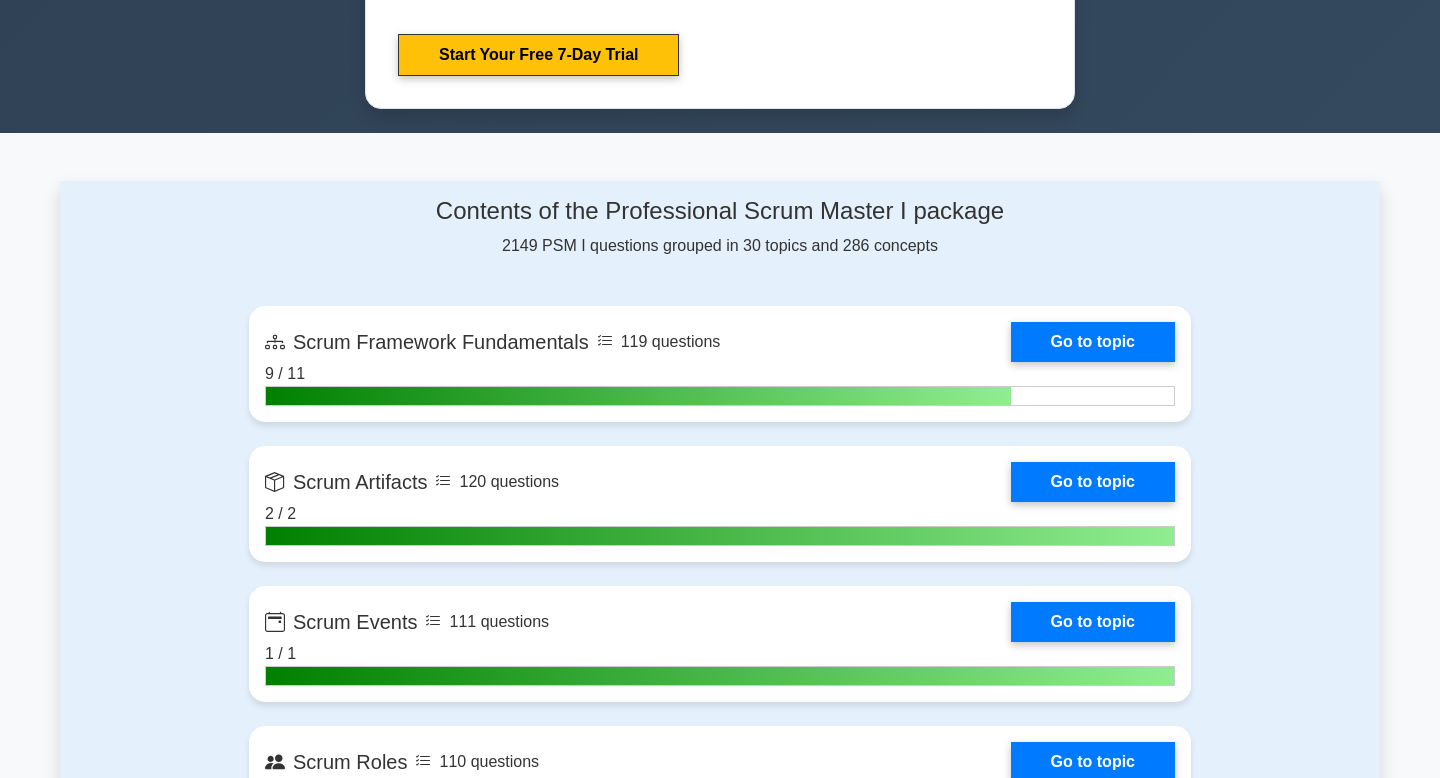 scroll, scrollTop: 1205, scrollLeft: 0, axis: vertical 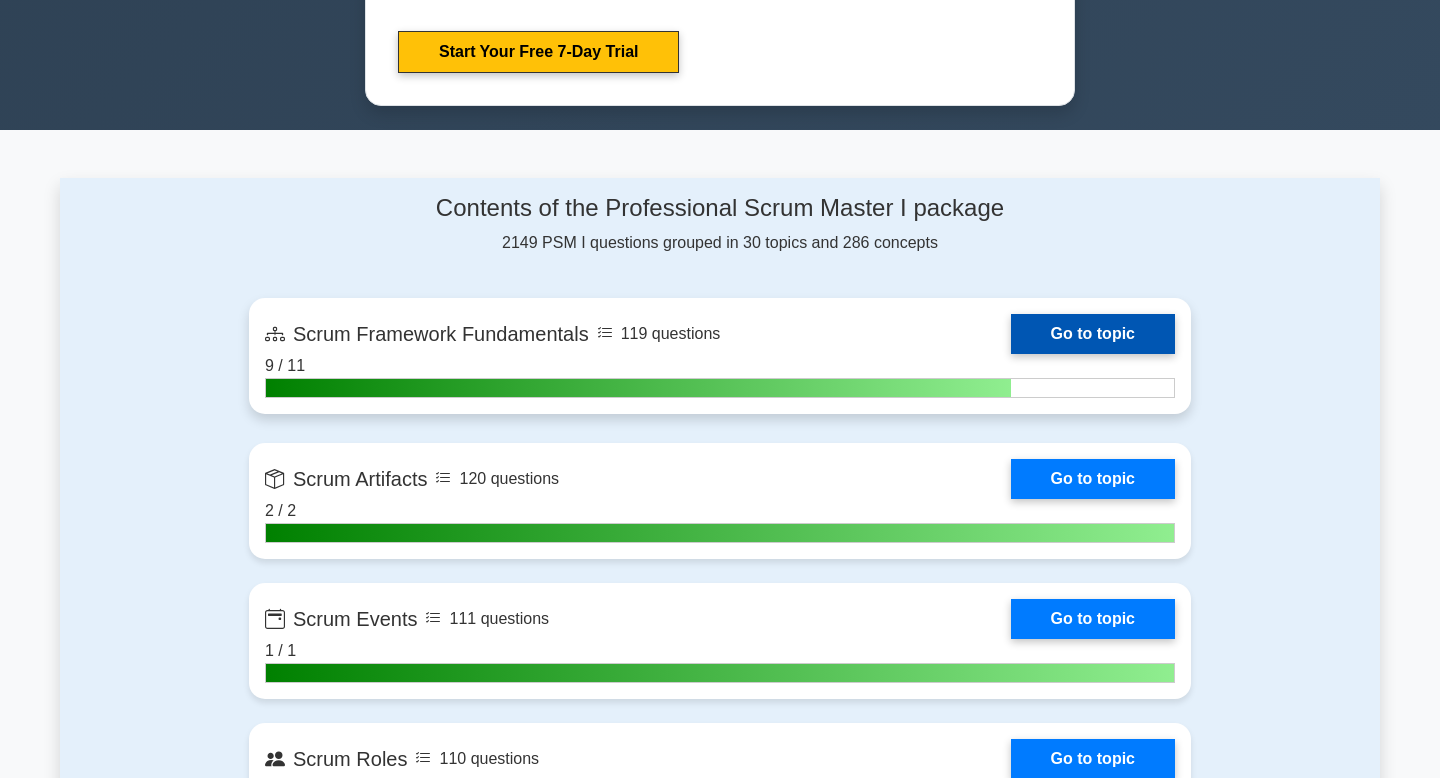 click on "Go to topic" at bounding box center (1093, 334) 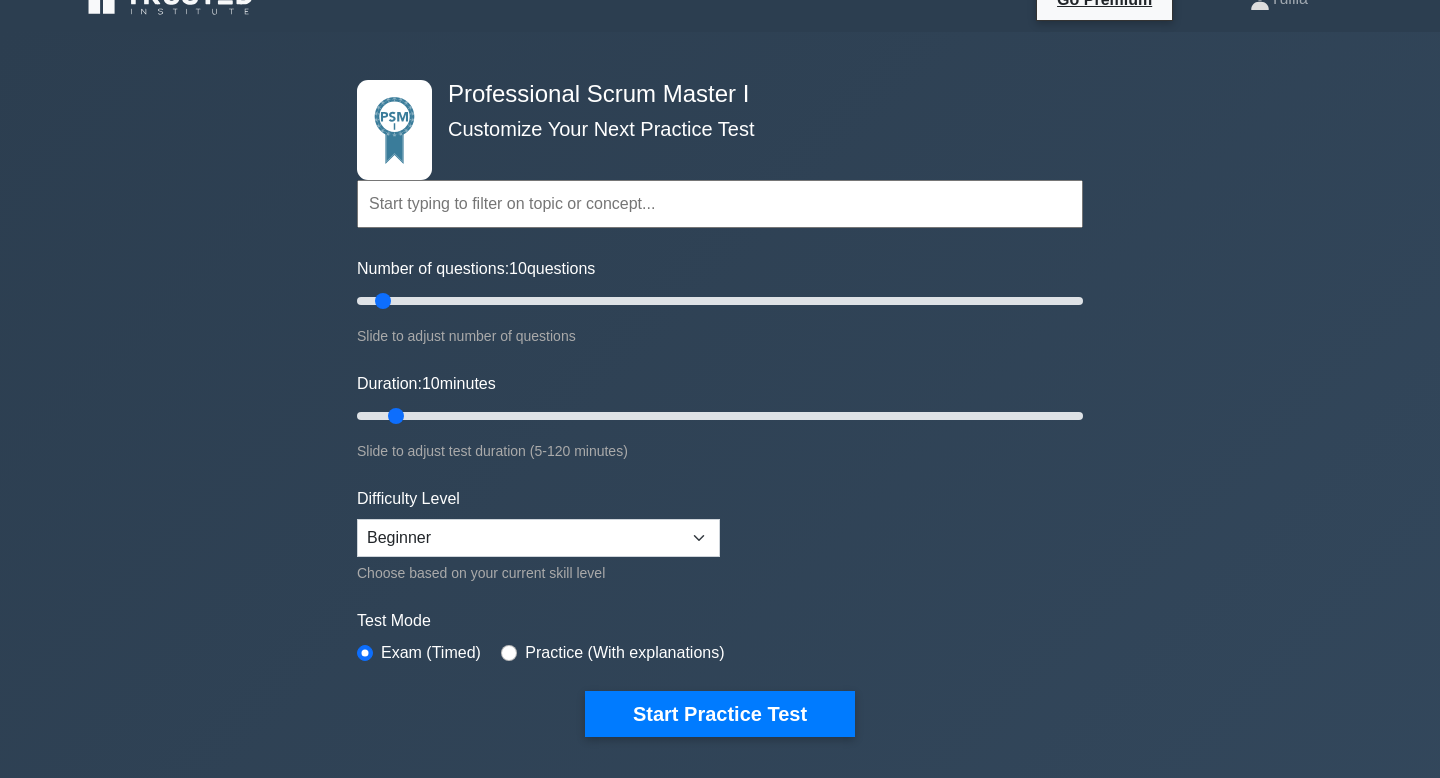 scroll, scrollTop: 54, scrollLeft: 0, axis: vertical 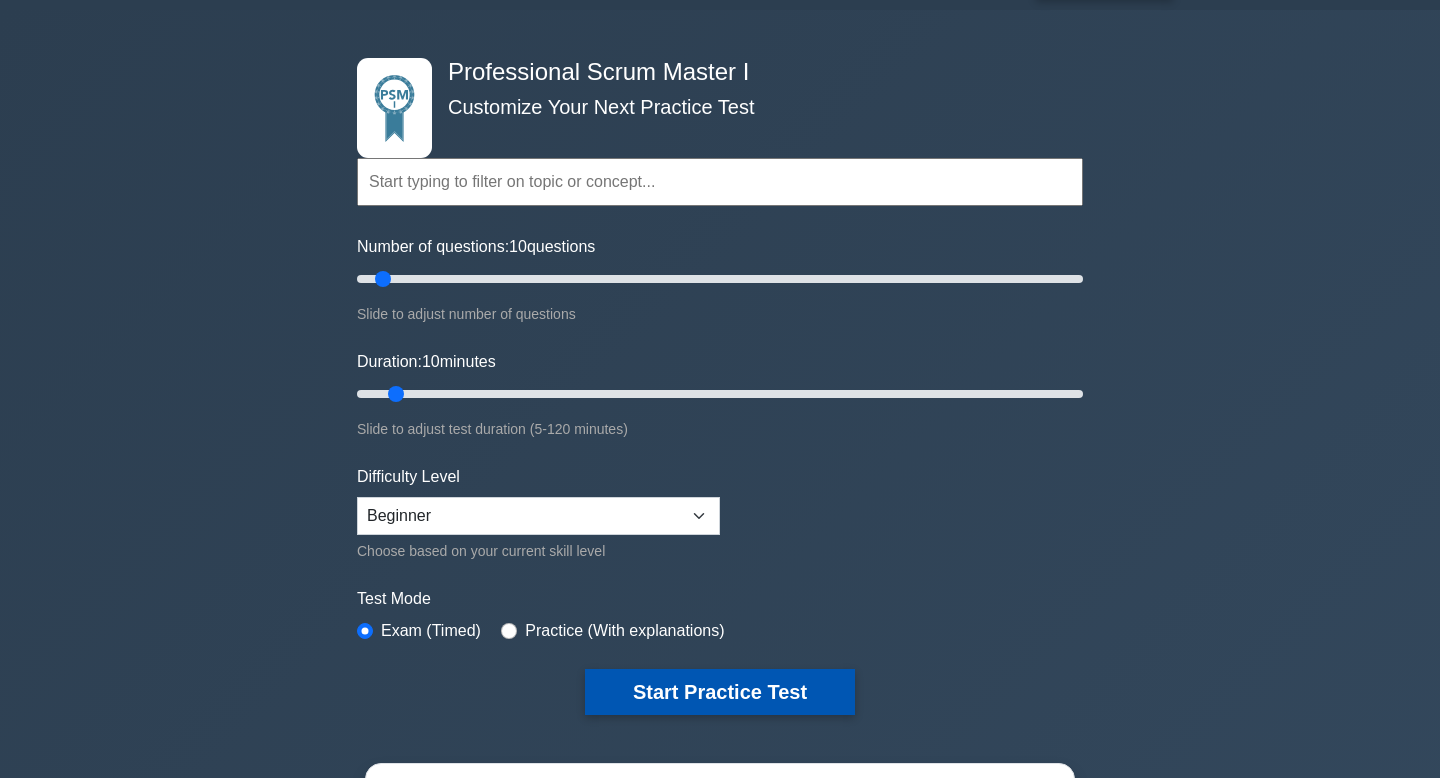 click on "Start Practice Test" at bounding box center (720, 692) 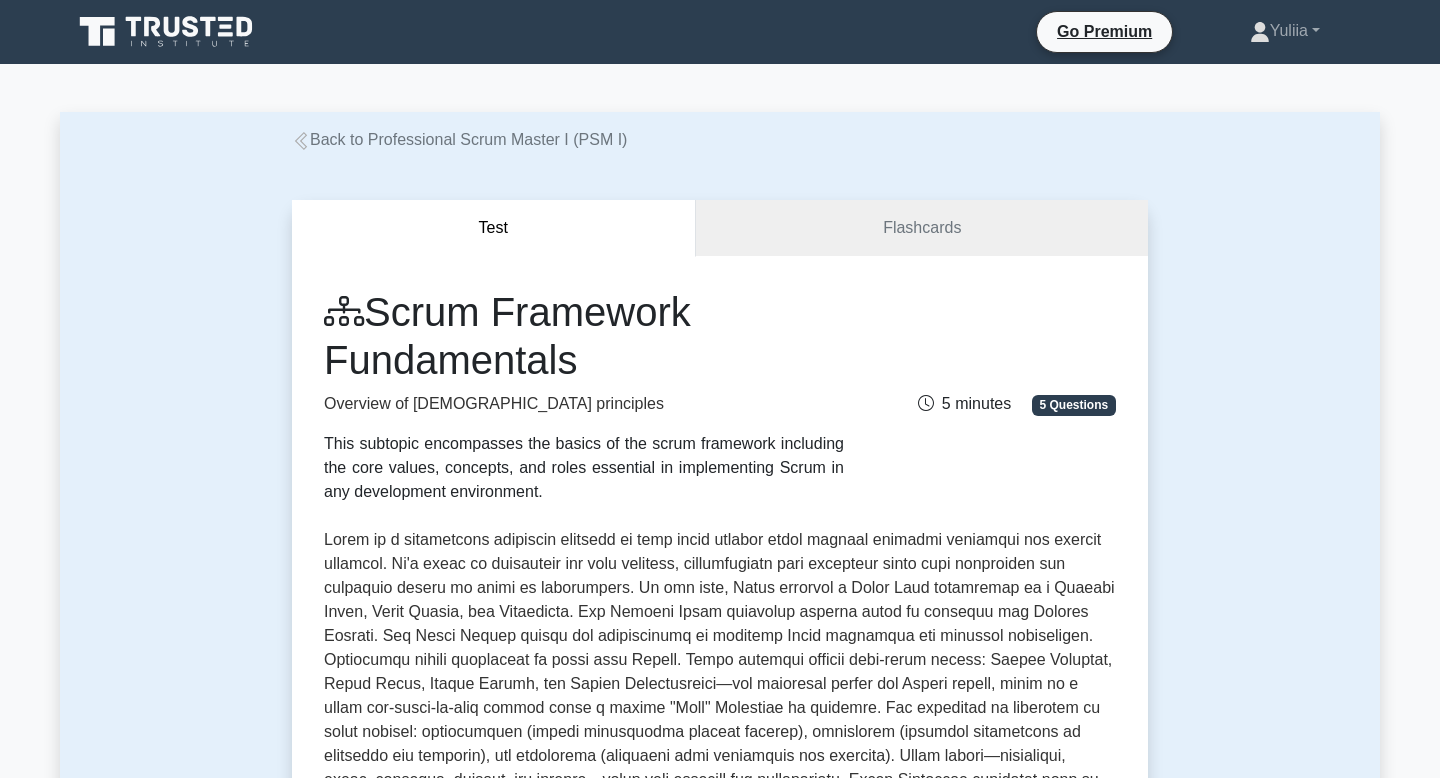 scroll, scrollTop: 0, scrollLeft: 0, axis: both 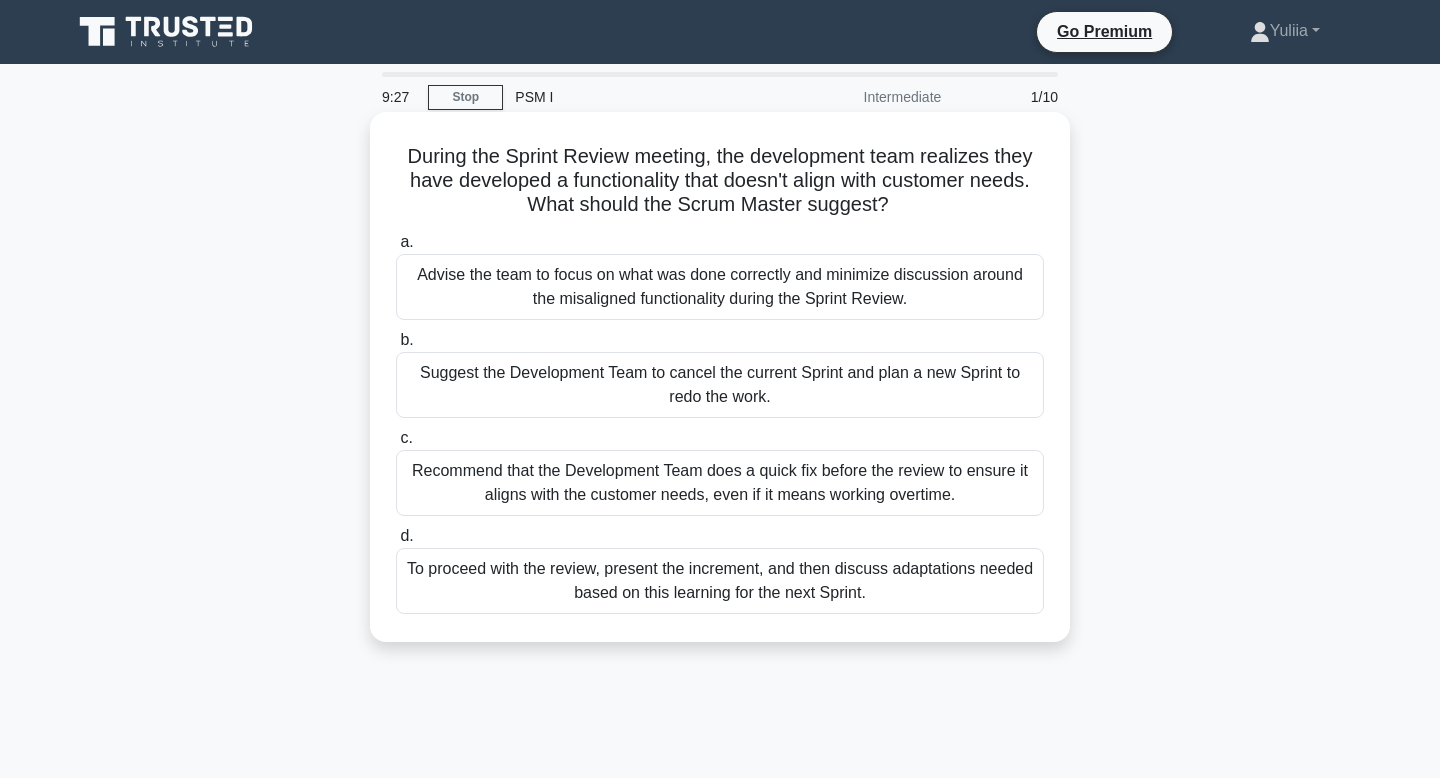 click on "To proceed with the review, present the increment, and then discuss adaptations needed based on this learning for the next Sprint." at bounding box center (720, 581) 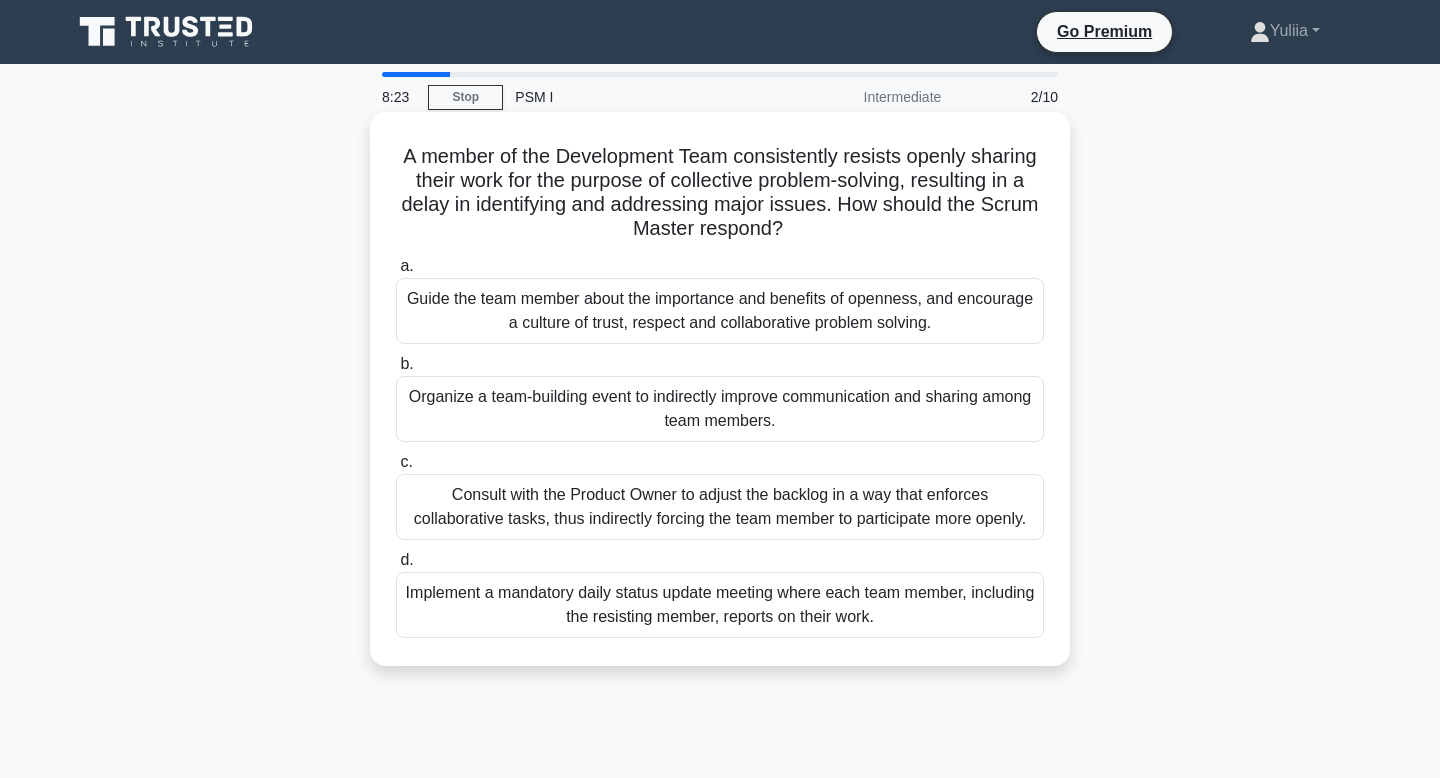 click on "Guide the team member about the importance and benefits of openness, and encourage a culture of trust, respect and collaborative problem solving." at bounding box center (720, 311) 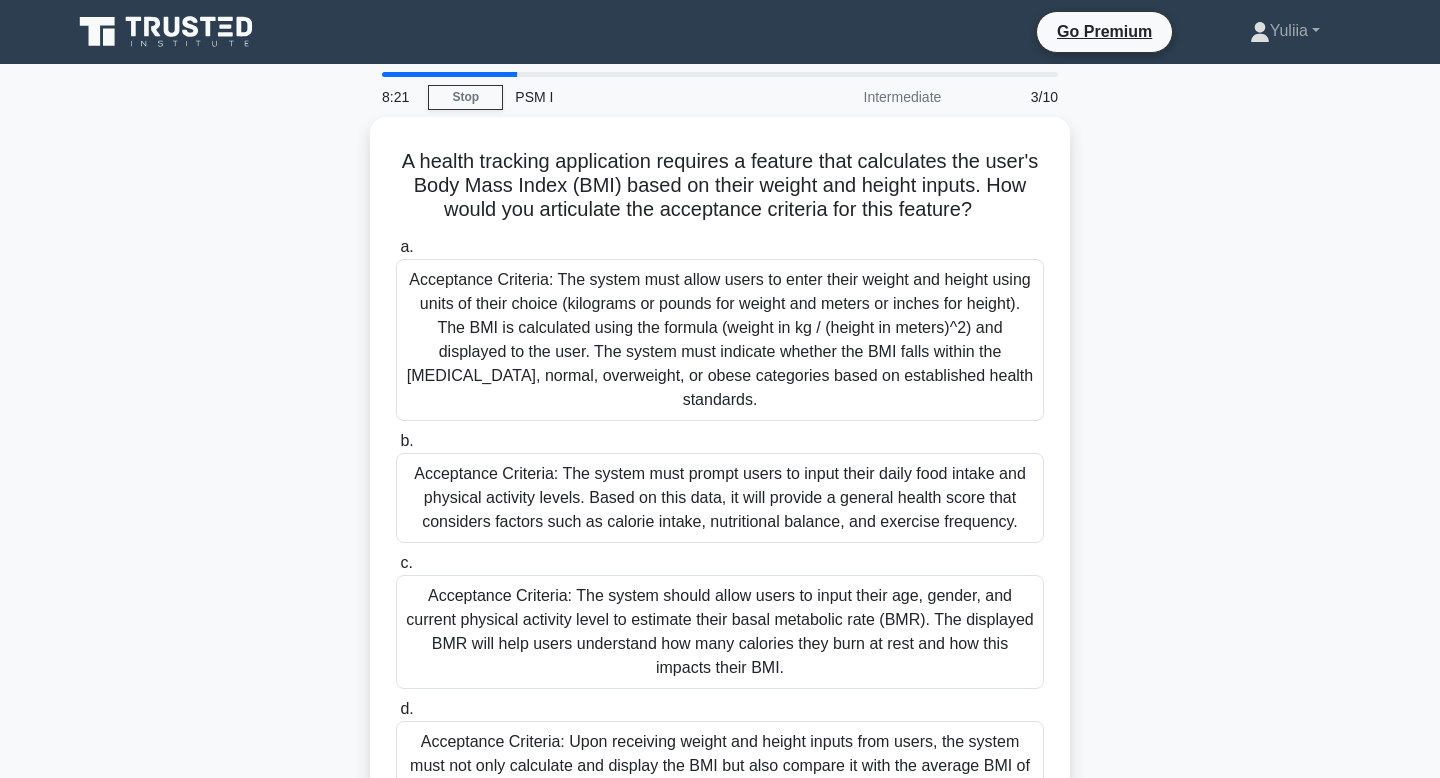 scroll, scrollTop: 124, scrollLeft: 0, axis: vertical 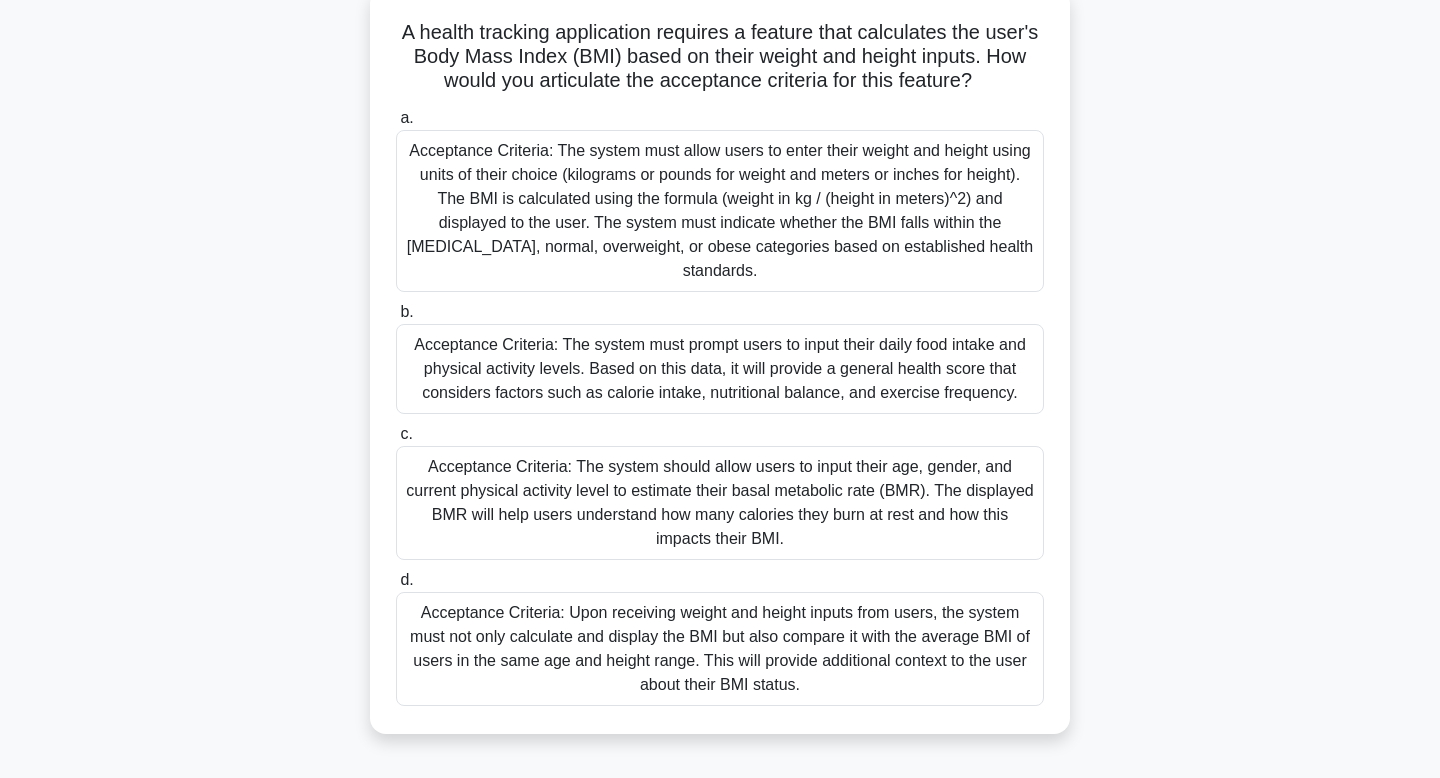 click on "Acceptance Criteria: The system must allow users to enter their weight and height using units of their choice (kilograms or pounds for weight and meters or inches for height). The BMI is calculated using the formula (weight in kg / (height in meters)^2) and displayed to the user. The system must indicate whether the BMI falls within the underweight, normal, overweight, or obese categories based on established health standards." at bounding box center [720, 211] 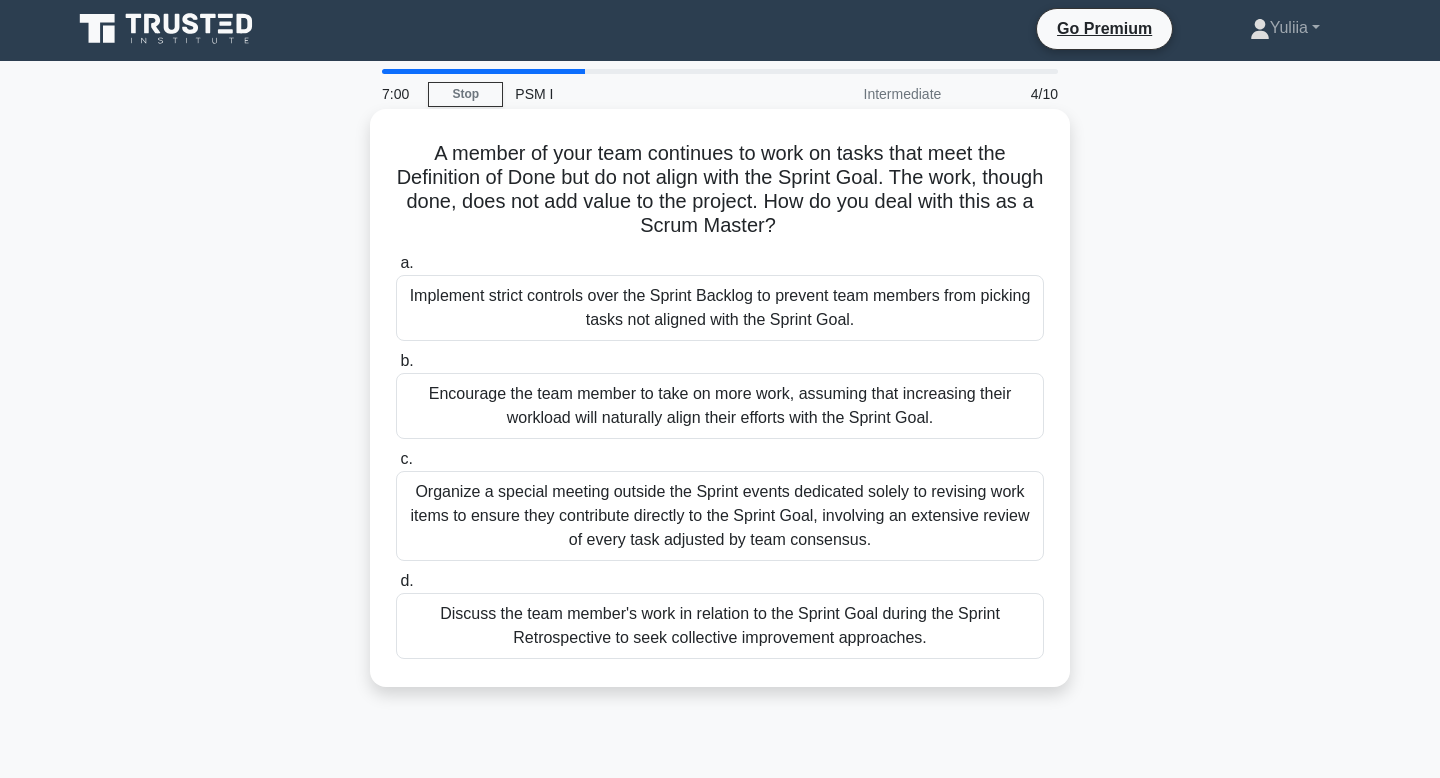 scroll, scrollTop: 0, scrollLeft: 0, axis: both 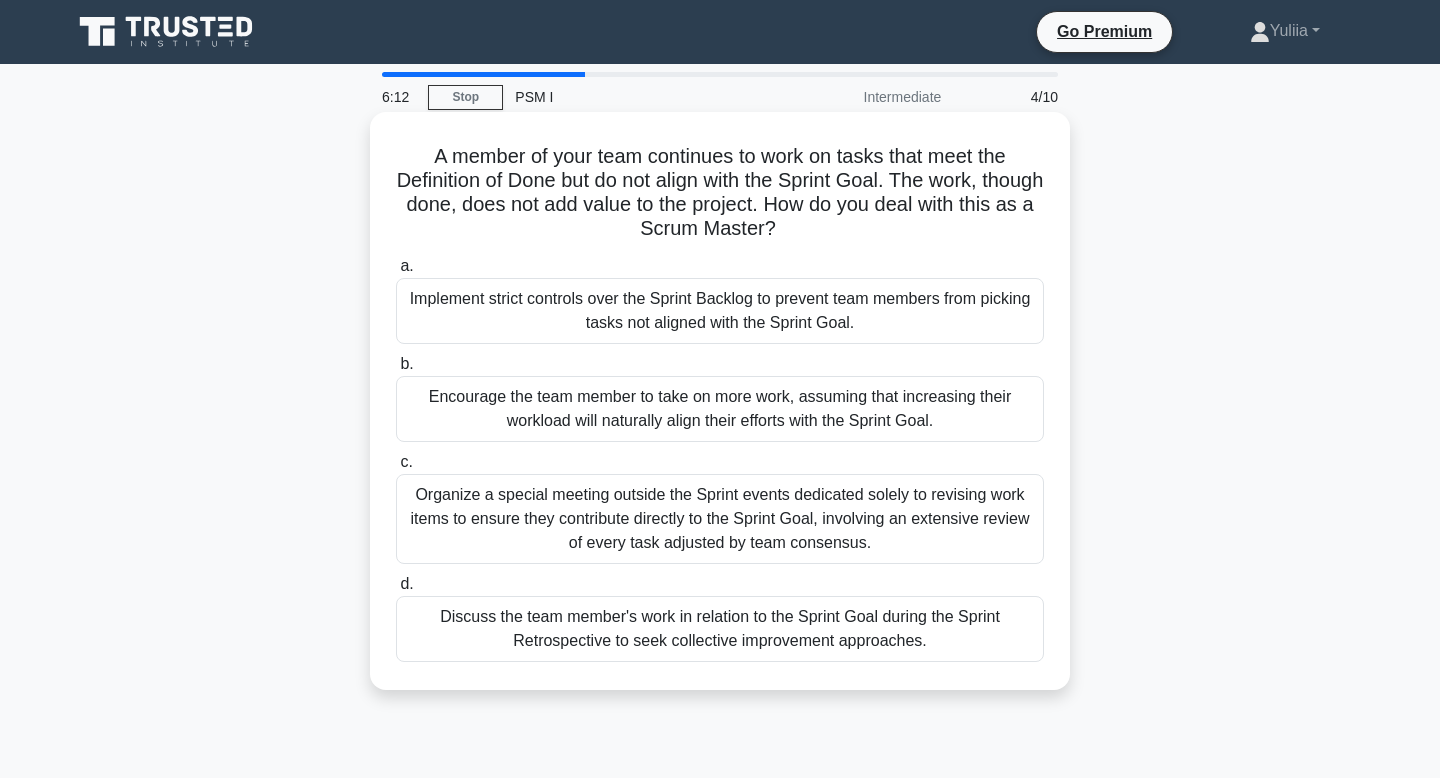 click on "Discuss the team member's work in relation to the Sprint Goal during the Sprint Retrospective to seek collective improvement approaches." at bounding box center (720, 629) 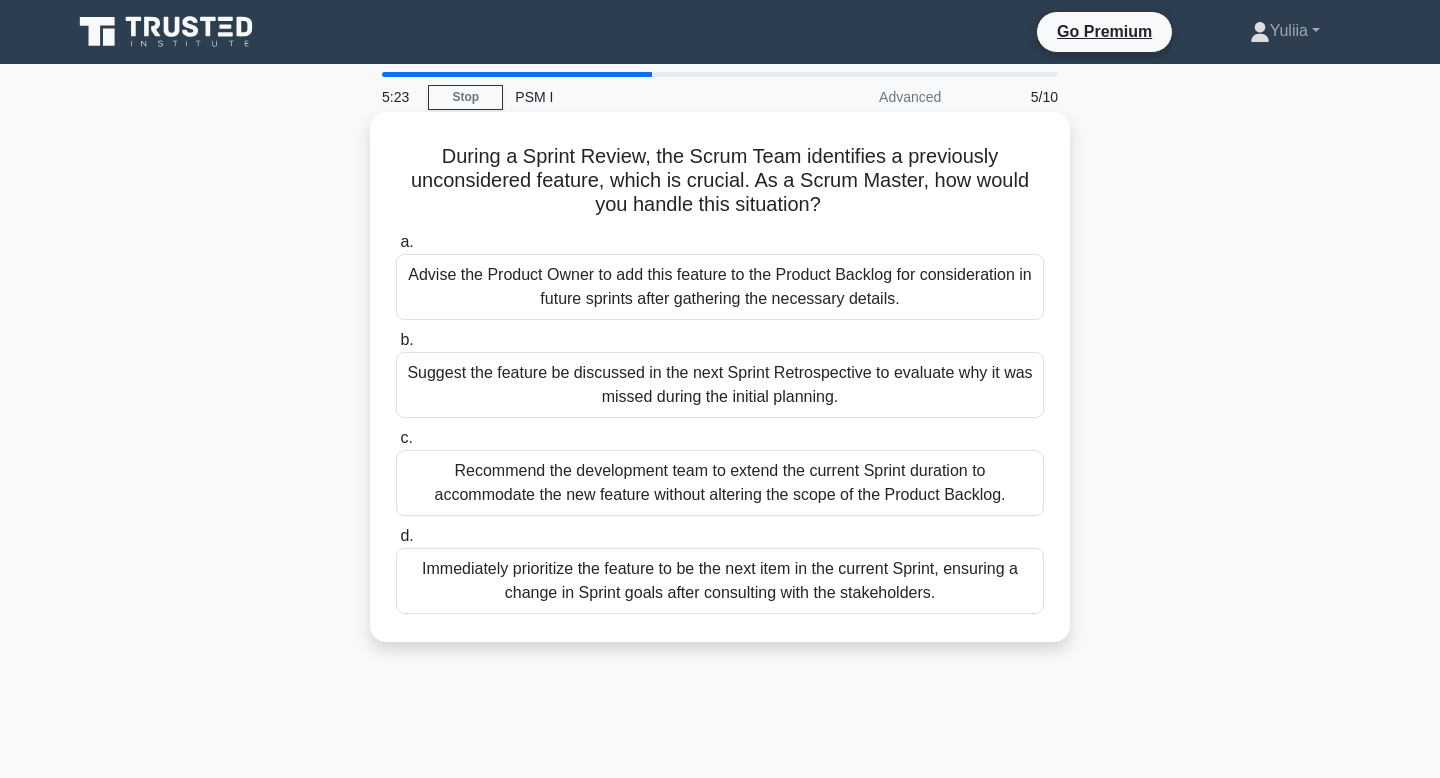 click on "Advise the Product Owner to add this feature to the Product Backlog for consideration in future sprints after gathering the necessary details." at bounding box center (720, 287) 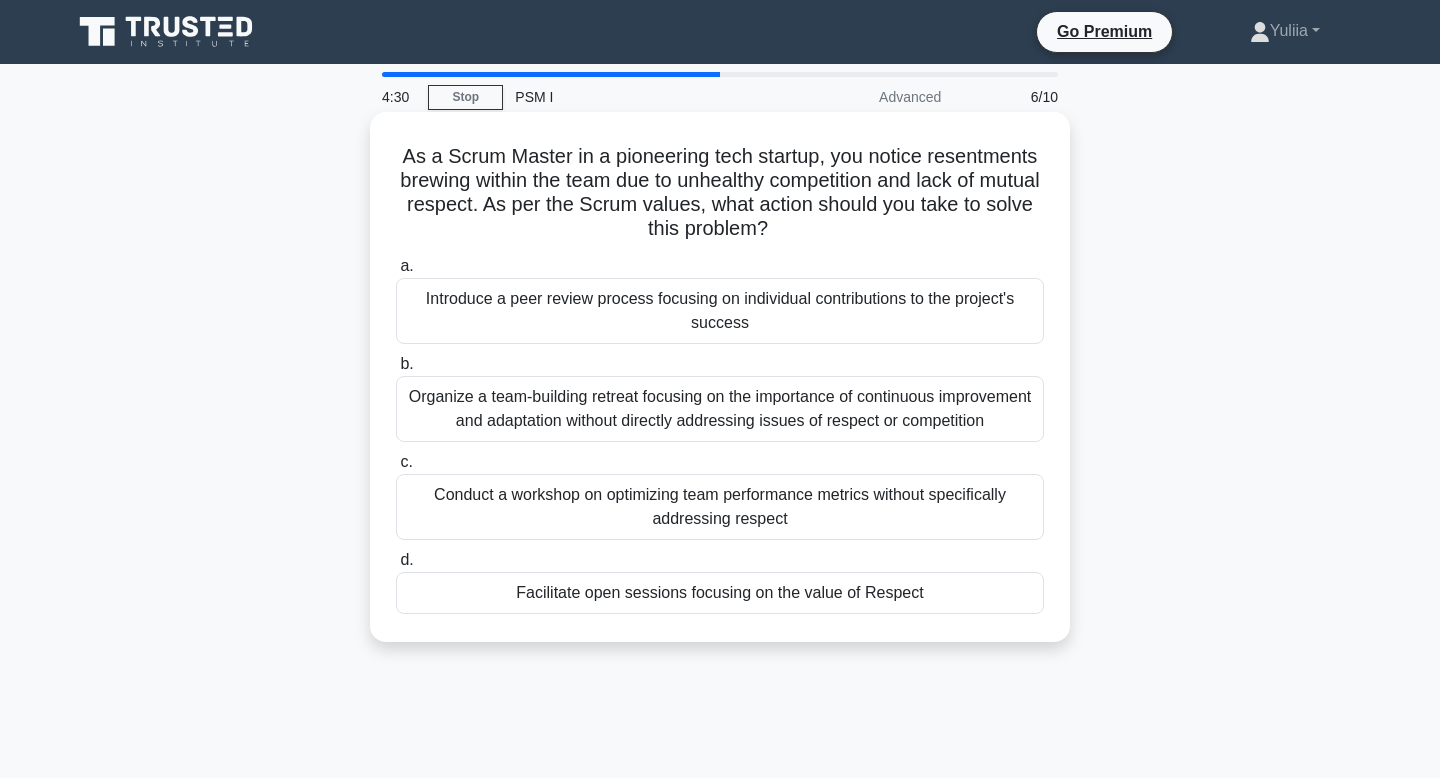 click on "Facilitate open sessions focusing on the value of Respect" at bounding box center (720, 593) 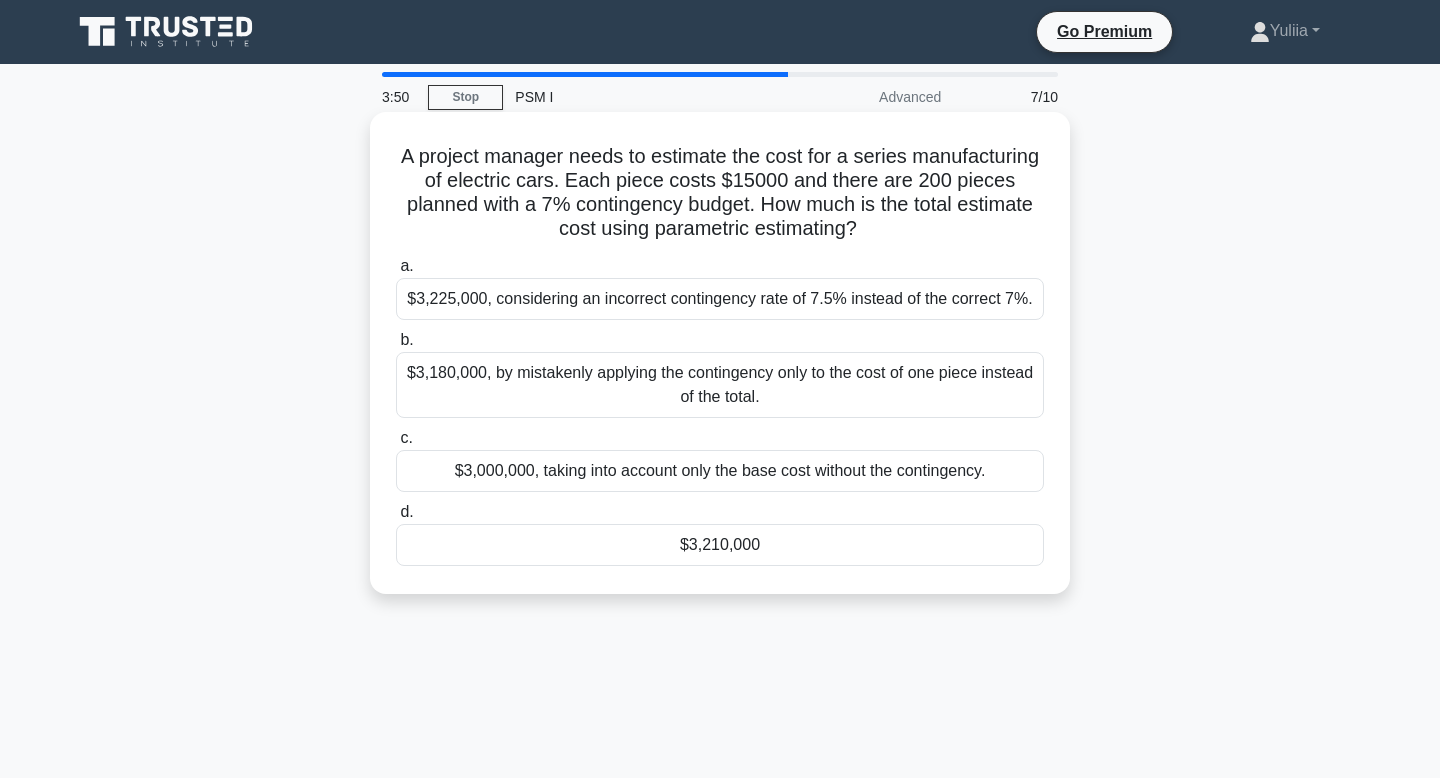click on "A project manager needs to estimate the cost for a series manufacturing of electric cars. Each piece costs $15000 and there are 200 pieces planned with a 7% contingency budget. How much is the total estimate cost using parametric estimating?
.spinner_0XTQ{transform-origin:center;animation:spinner_y6GP .75s linear infinite}@keyframes spinner_y6GP{100%{transform:rotate(360deg)}}" at bounding box center (720, 193) 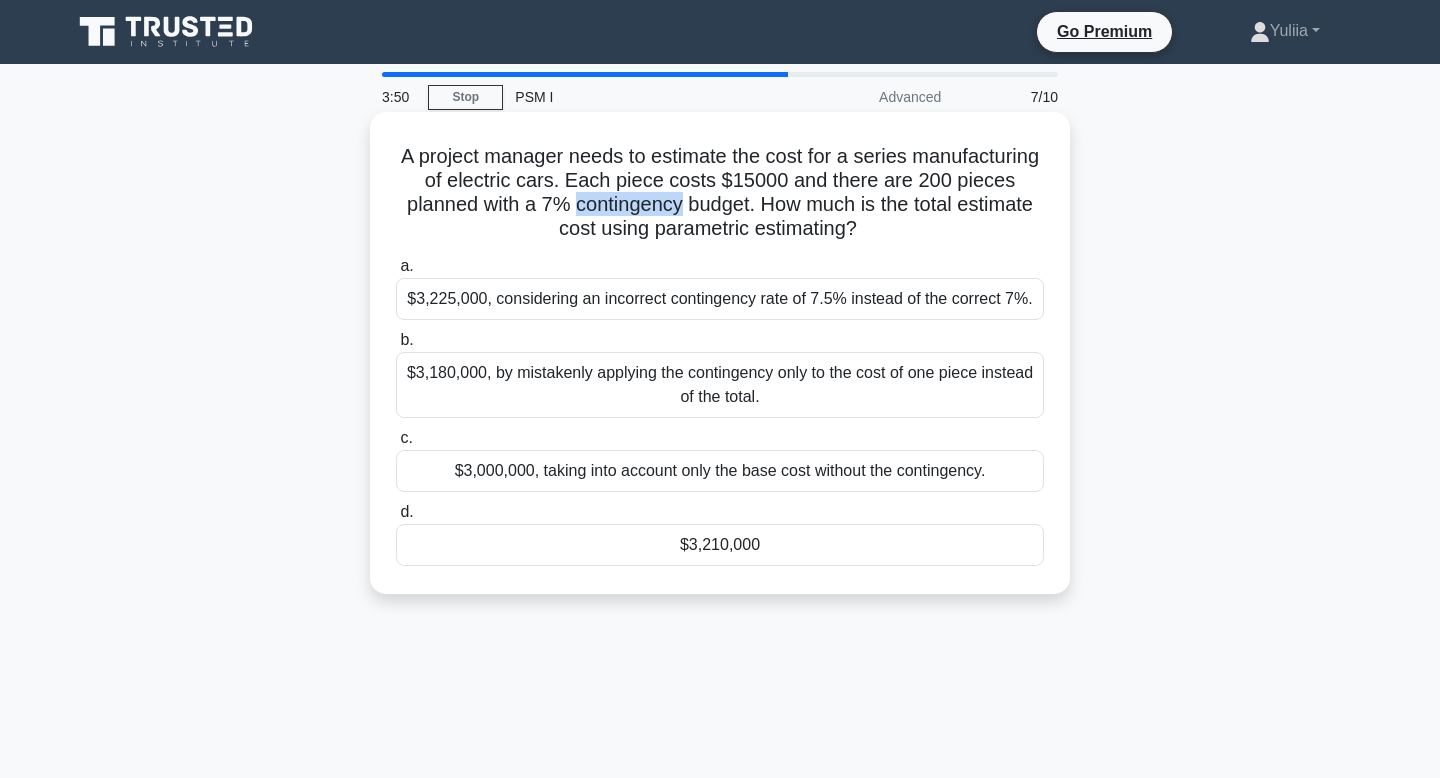 click on "A project manager needs to estimate the cost for a series manufacturing of electric cars. Each piece costs $15000 and there are 200 pieces planned with a 7% contingency budget. How much is the total estimate cost using parametric estimating?
.spinner_0XTQ{transform-origin:center;animation:spinner_y6GP .75s linear infinite}@keyframes spinner_y6GP{100%{transform:rotate(360deg)}}" at bounding box center [720, 193] 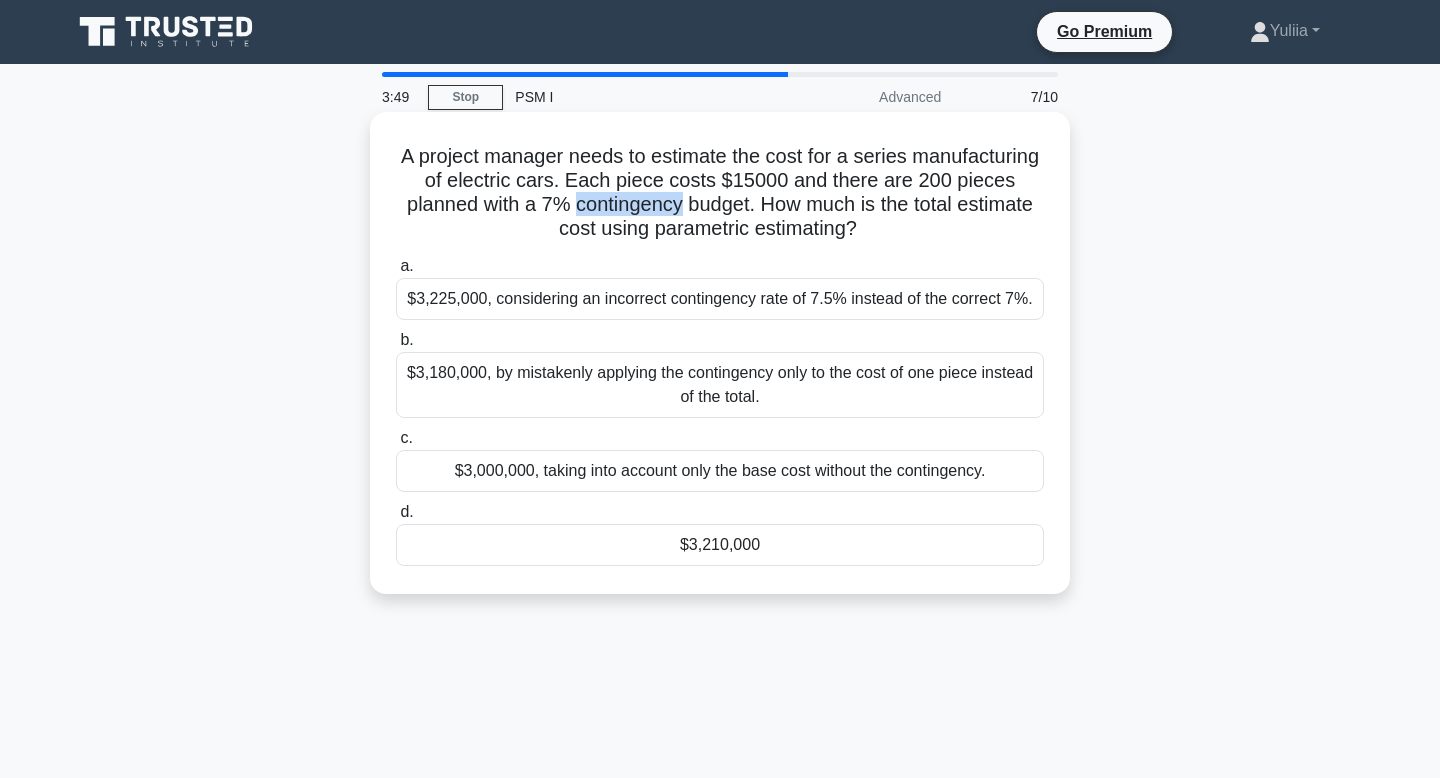 copy on "contingency" 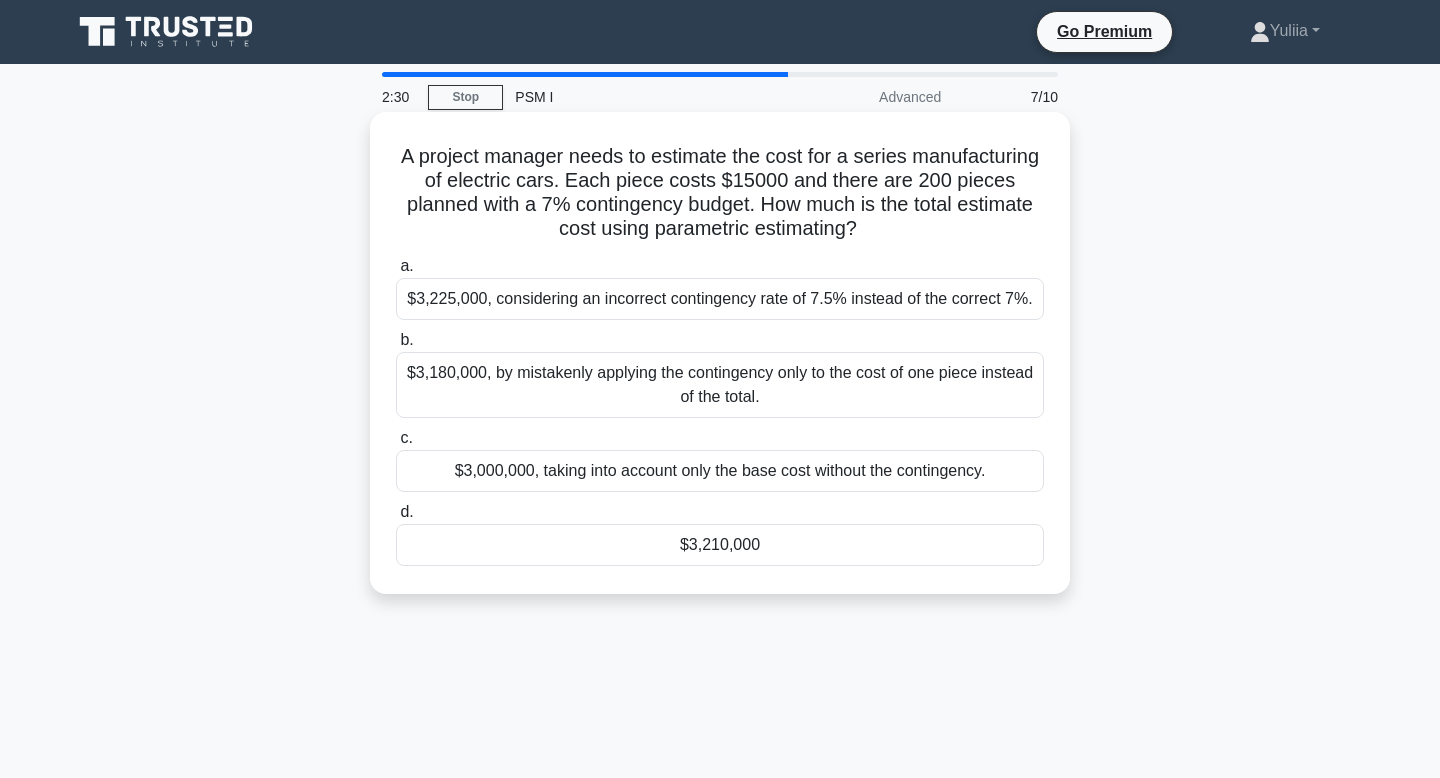 click on "$3,210,000" at bounding box center [720, 545] 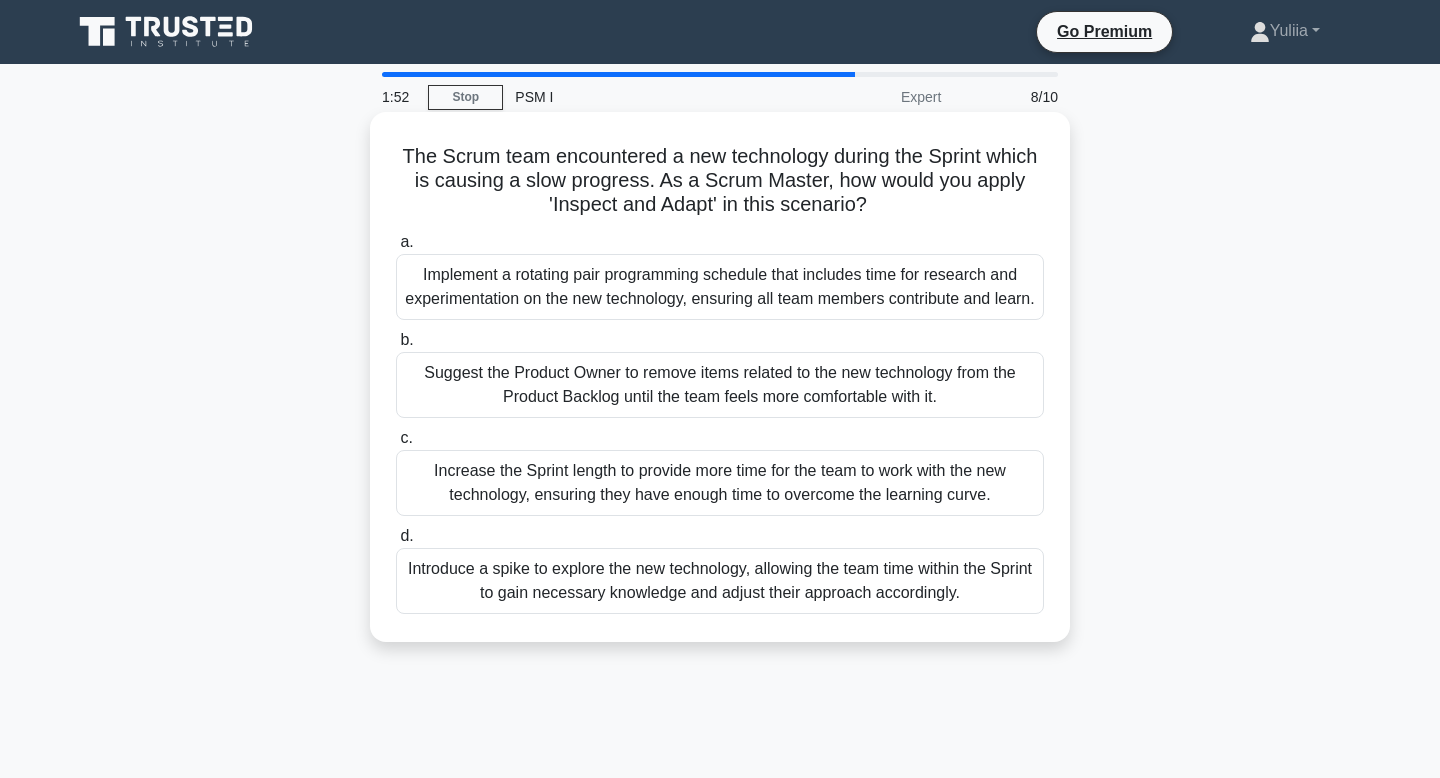 click on "Implement a rotating pair programming schedule that includes time for research and experimentation on the new technology, ensuring all team members contribute and learn." at bounding box center (720, 287) 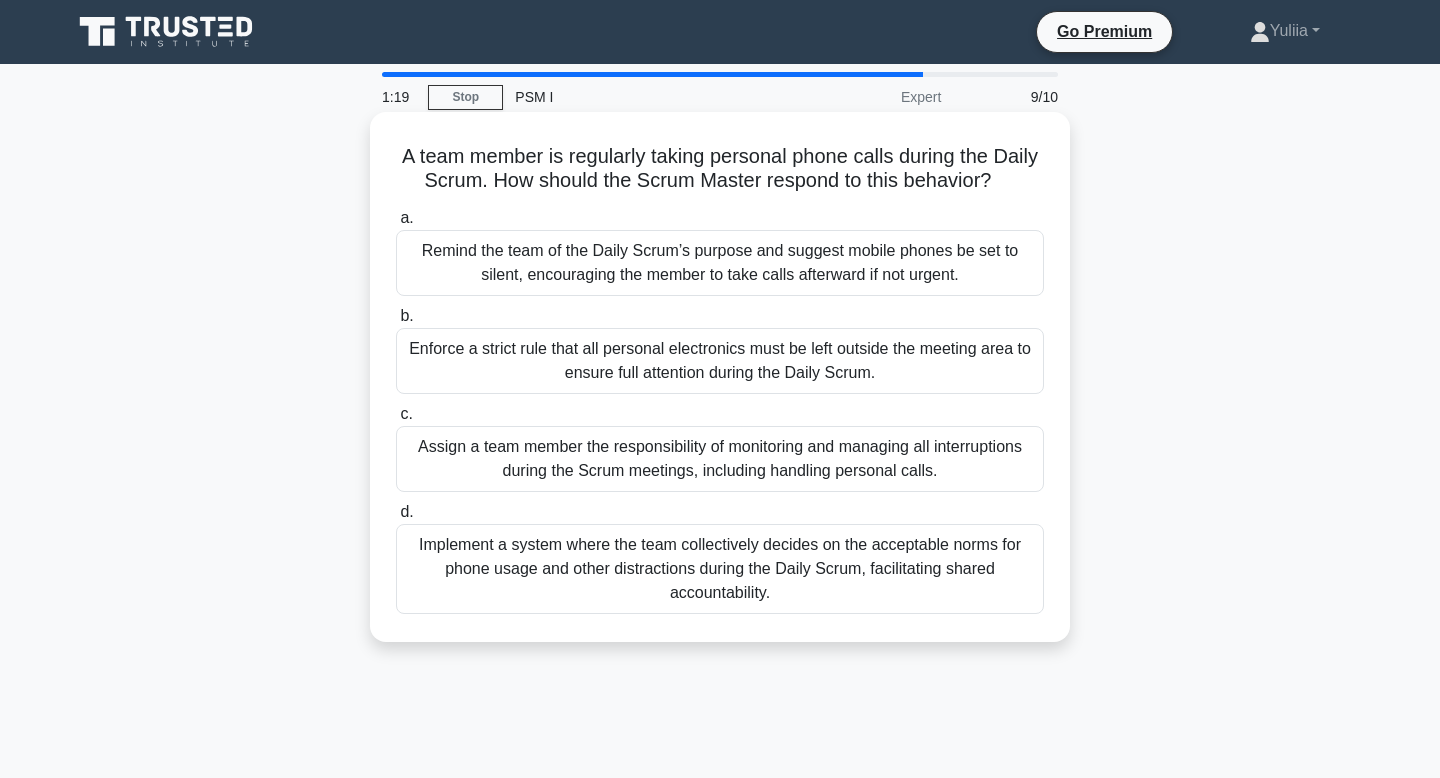 click on "Remind the team of the Daily Scrum’s purpose and suggest mobile phones be set to silent, encouraging the member to take calls afterward if not urgent." at bounding box center (720, 263) 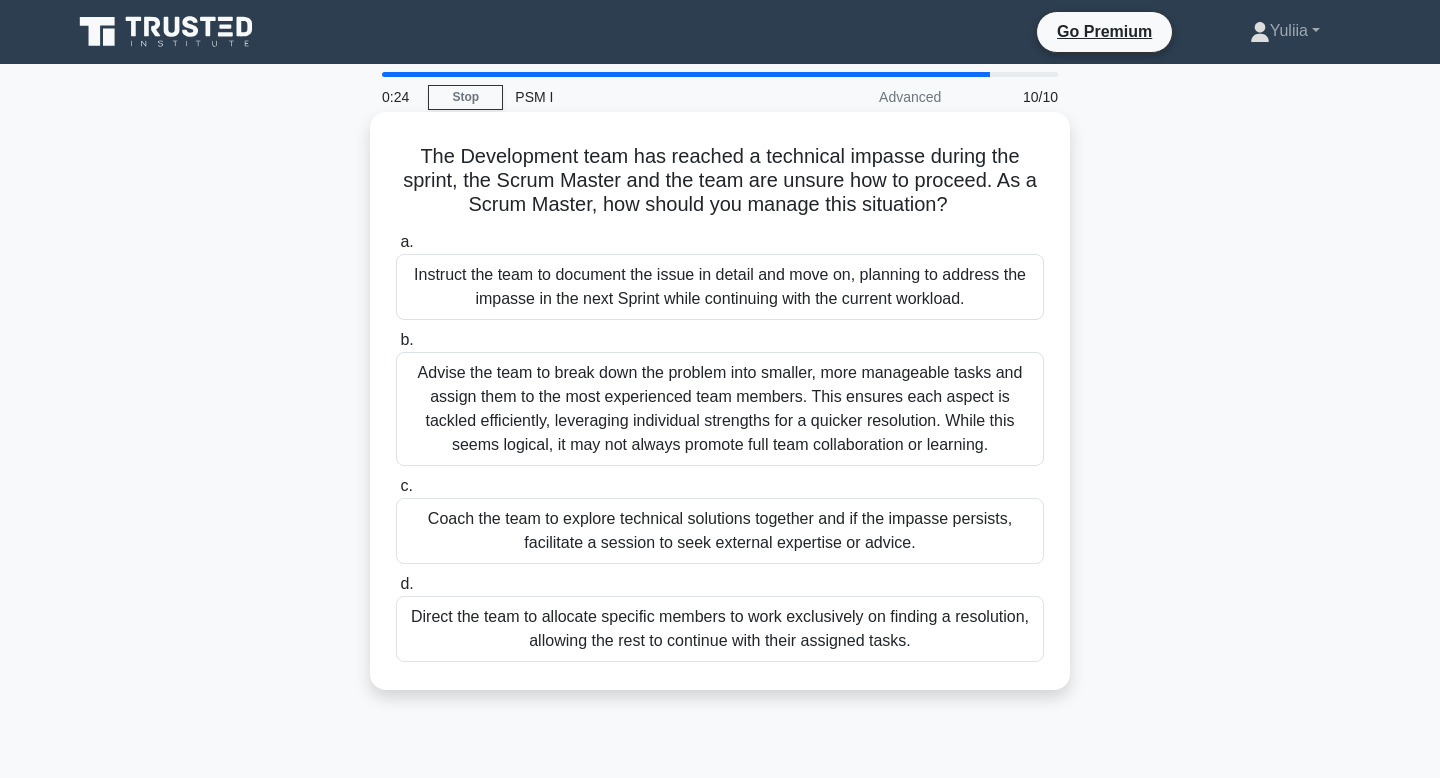 click on "Advise the team to break down the problem into smaller, more manageable tasks and assign them to the most experienced team members. This ensures each aspect is tackled efficiently, leveraging individual strengths for a quicker resolution. While this seems logical, it may not always promote full team collaboration or learning." at bounding box center (720, 409) 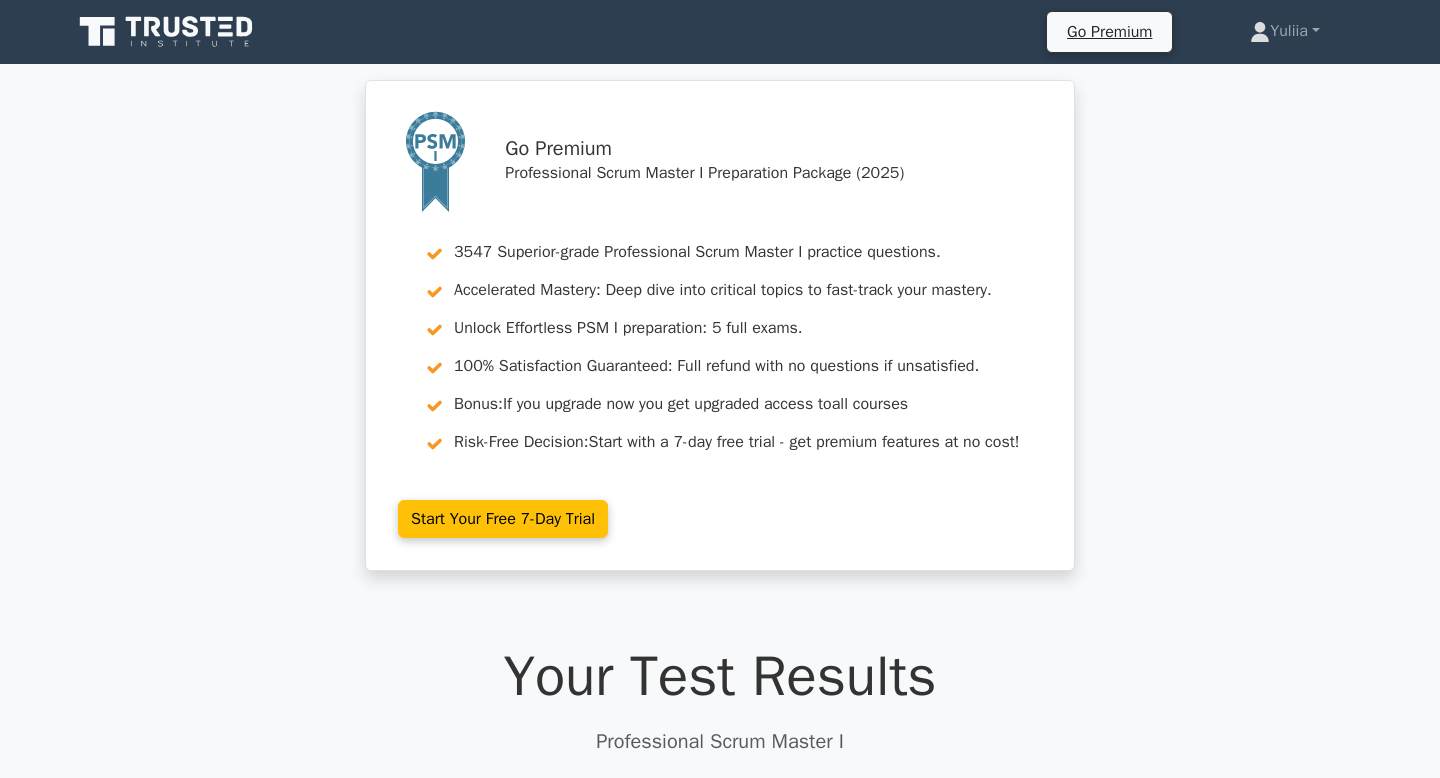 scroll, scrollTop: 0, scrollLeft: 0, axis: both 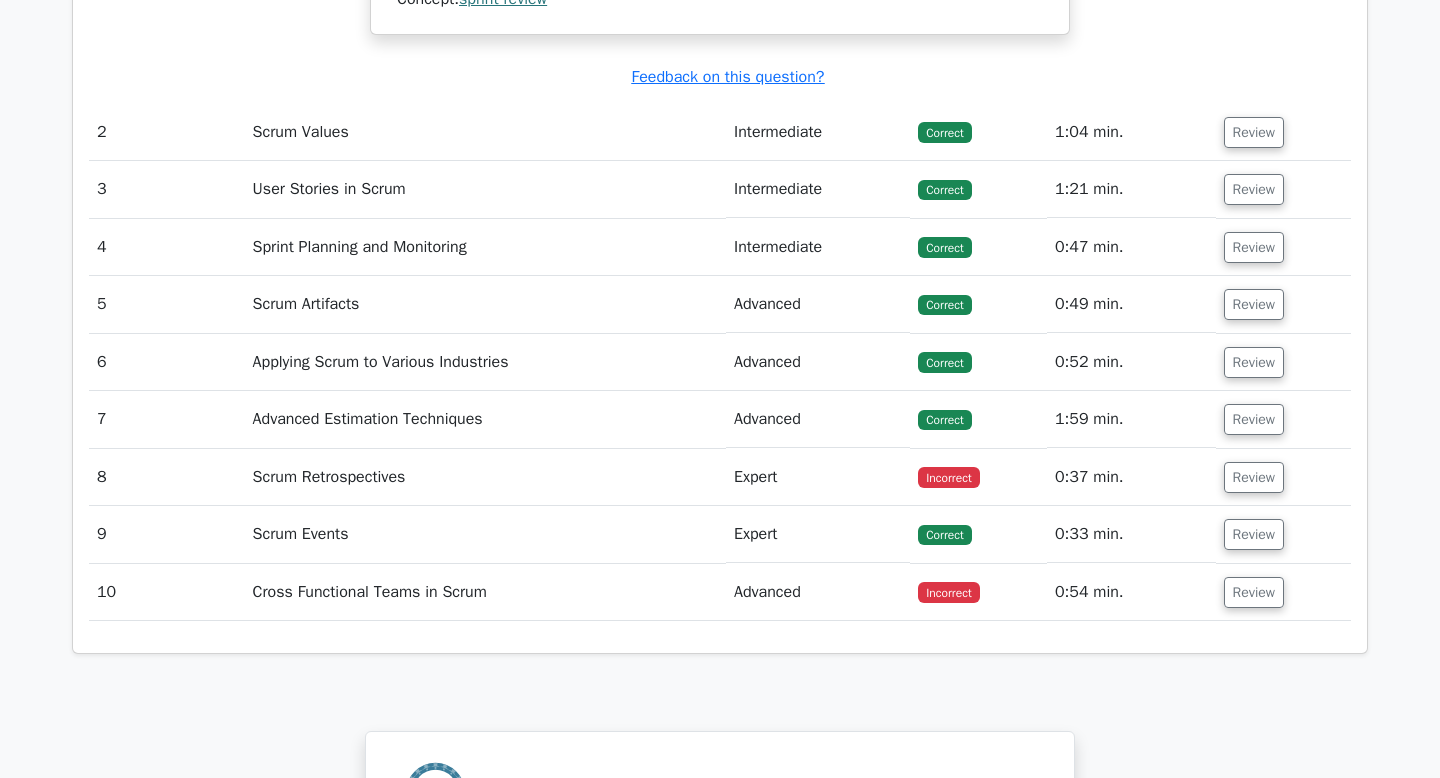click on "Scrum Retrospectives" at bounding box center [485, 477] 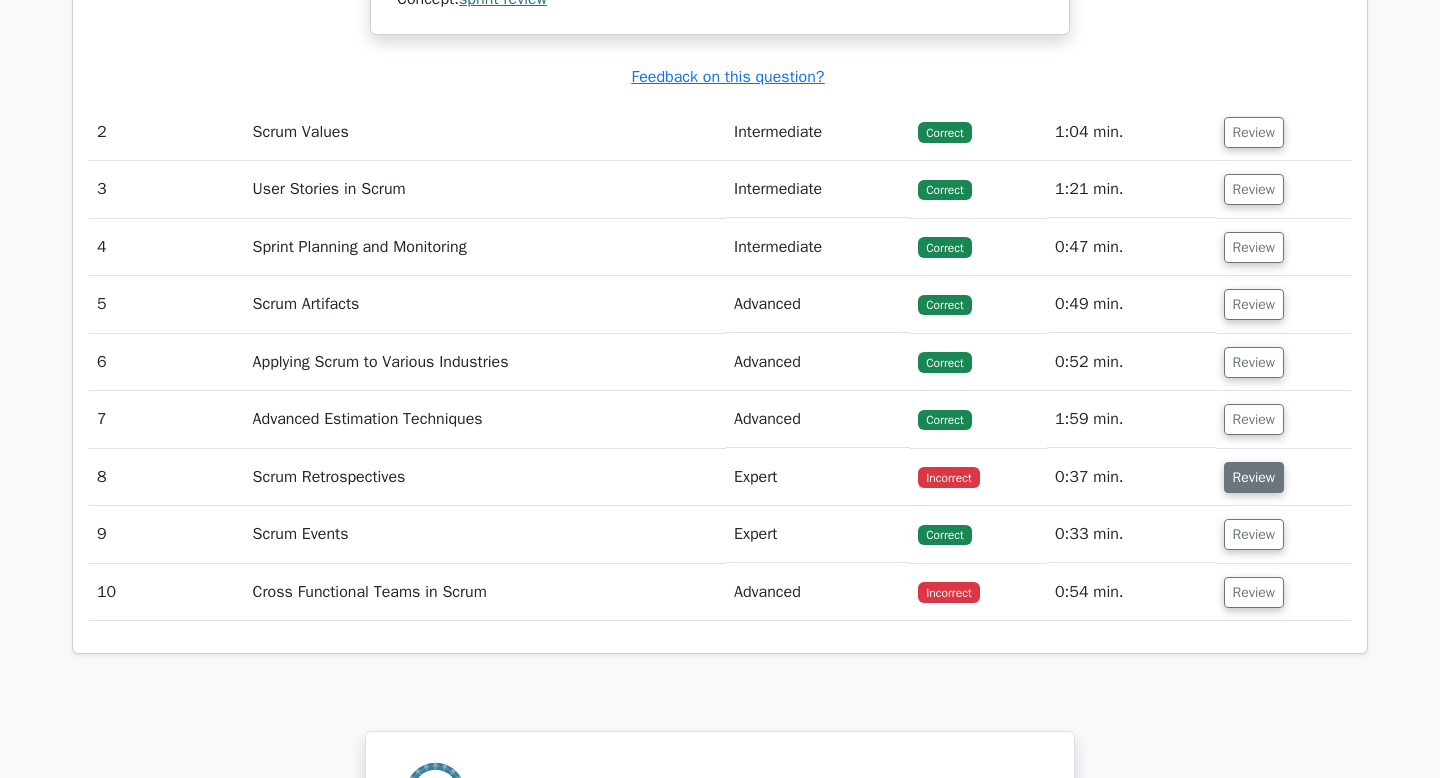 click on "Review" at bounding box center [1254, 477] 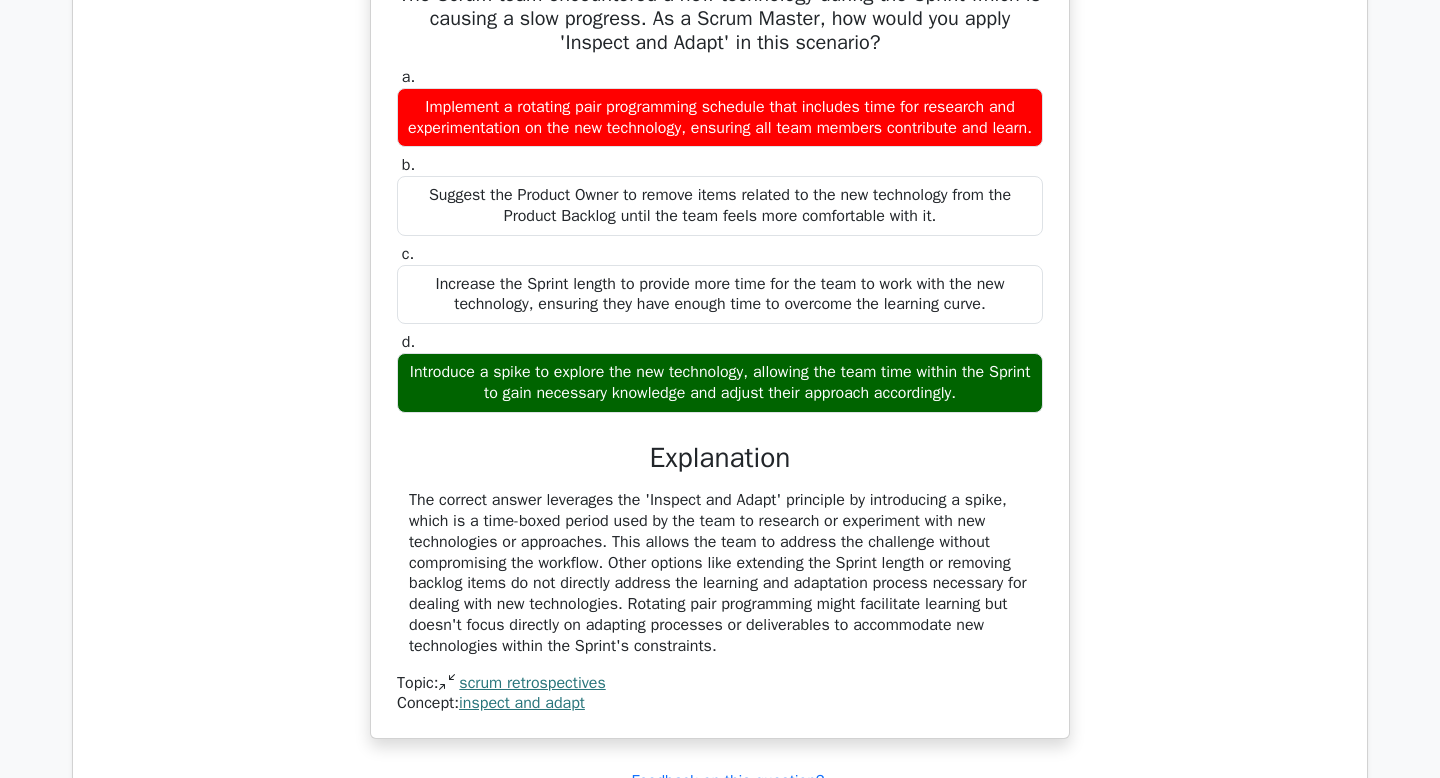 scroll, scrollTop: 3173, scrollLeft: 0, axis: vertical 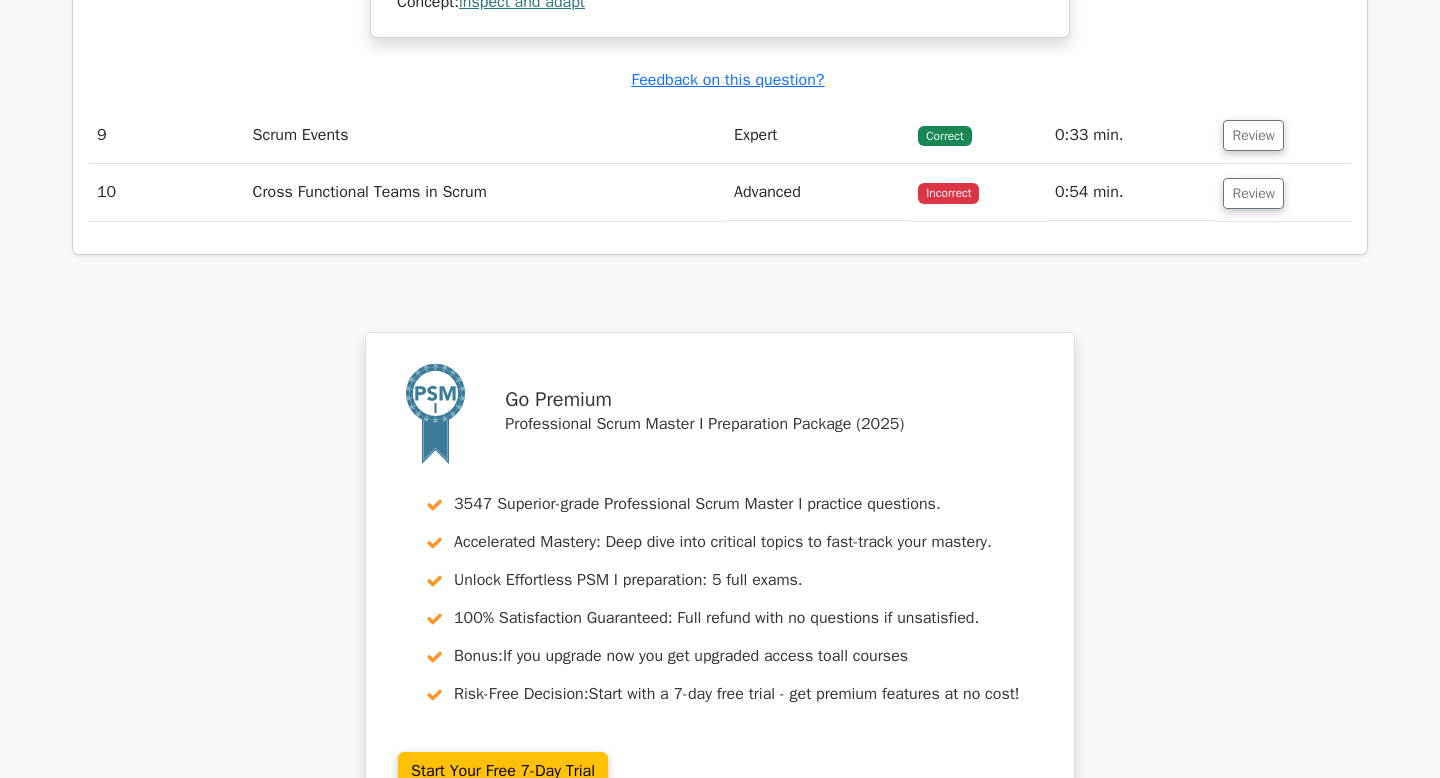 click on "Scrum Events" at bounding box center (485, 135) 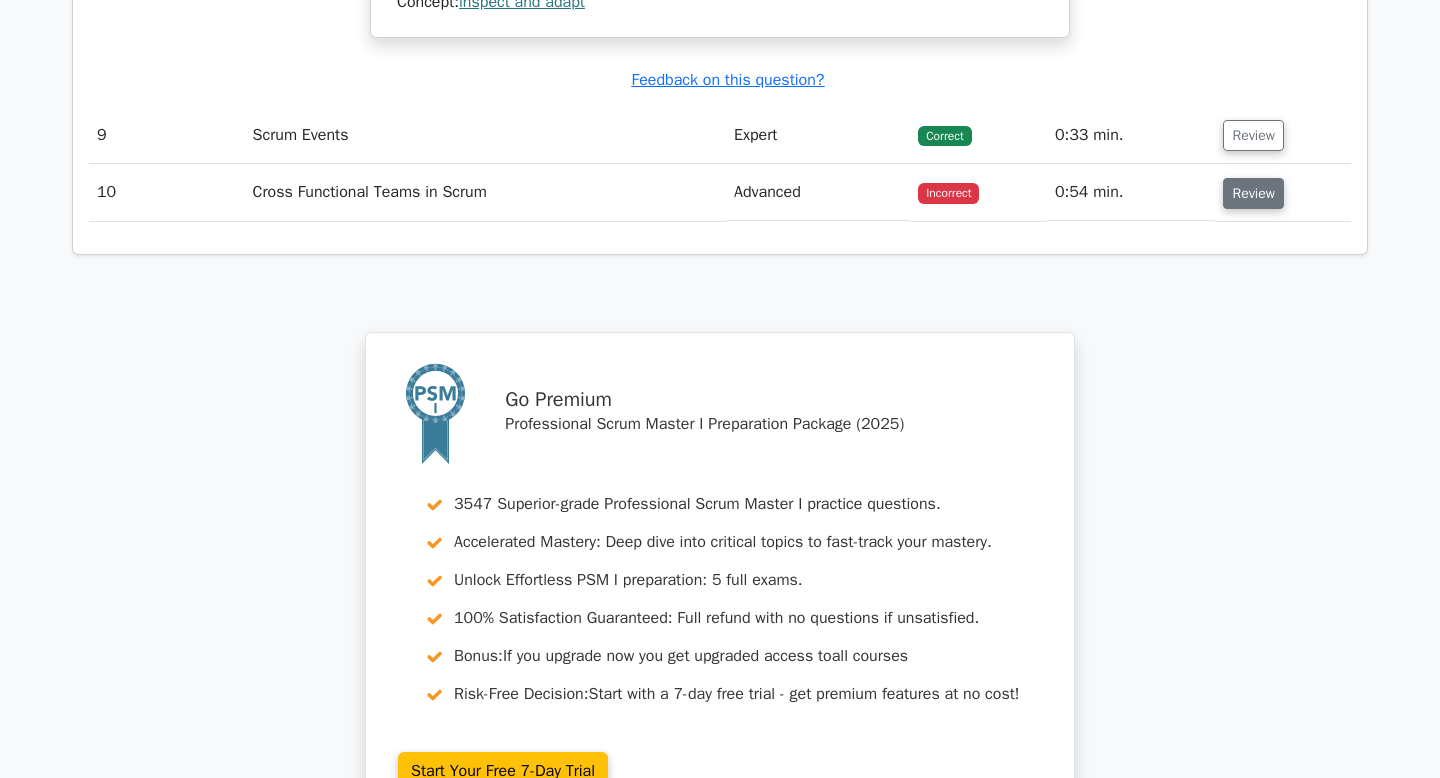 click on "Review" at bounding box center (1253, 193) 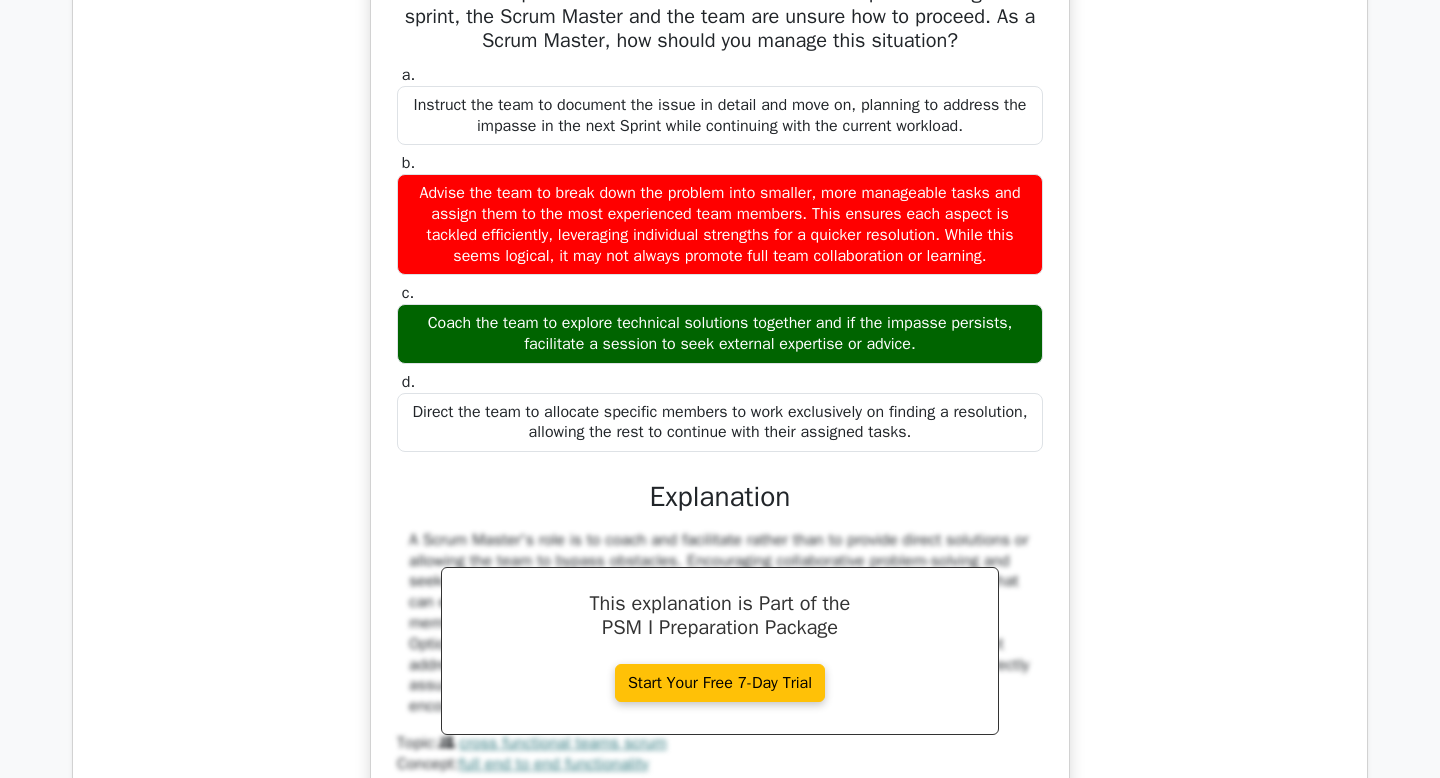 scroll, scrollTop: 4138, scrollLeft: 0, axis: vertical 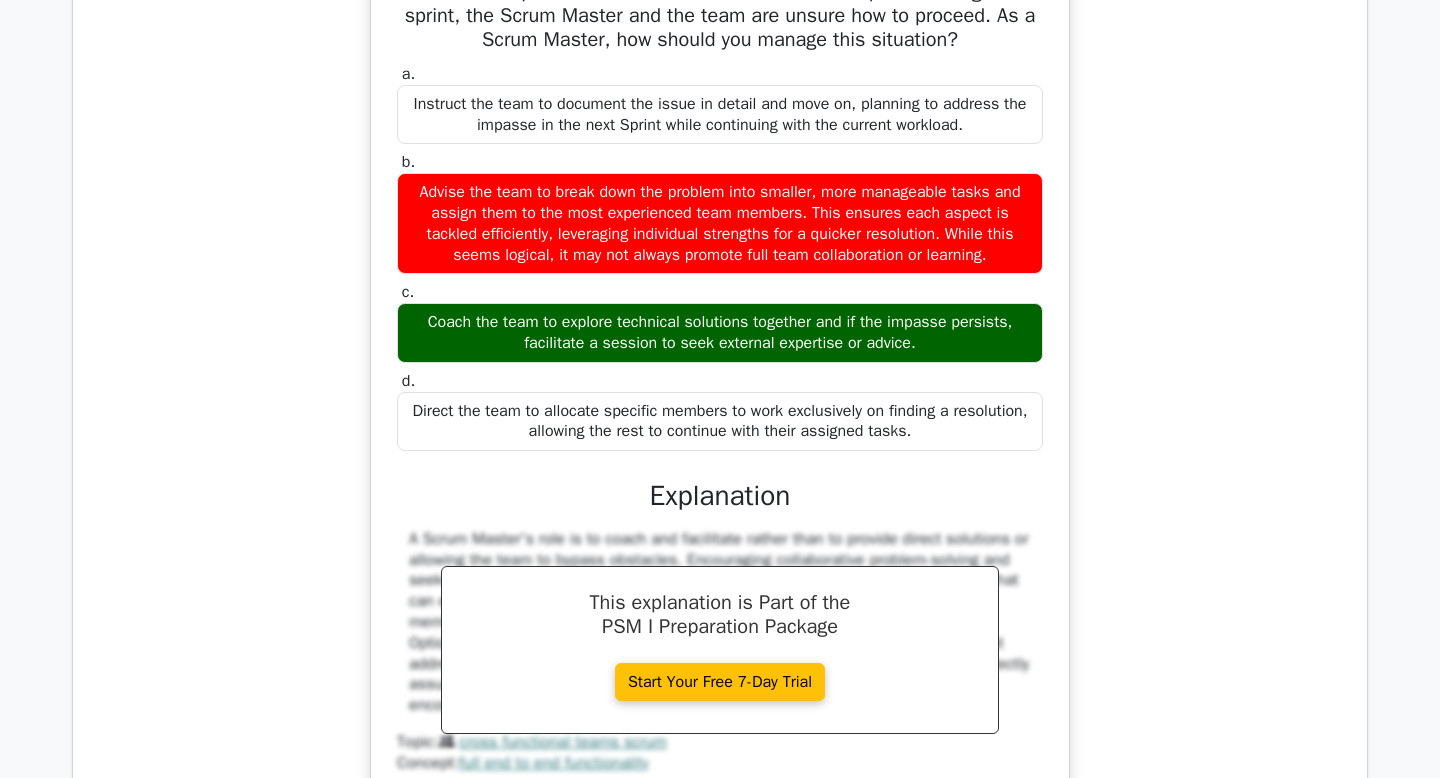 click on "Coach the team to explore technical solutions together and if the impasse persists, facilitate a session to seek external expertise or advice." at bounding box center [720, 333] 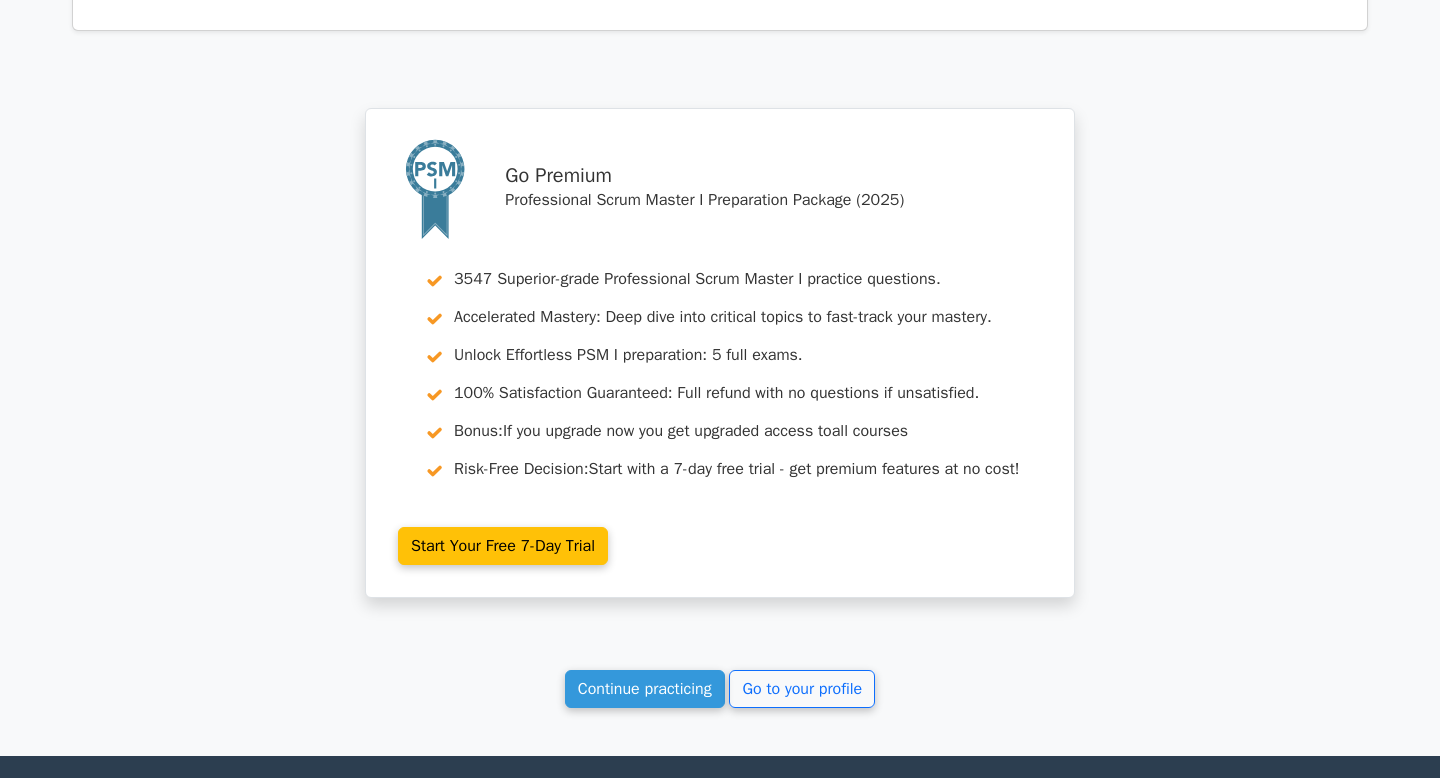 scroll, scrollTop: 5332, scrollLeft: 0, axis: vertical 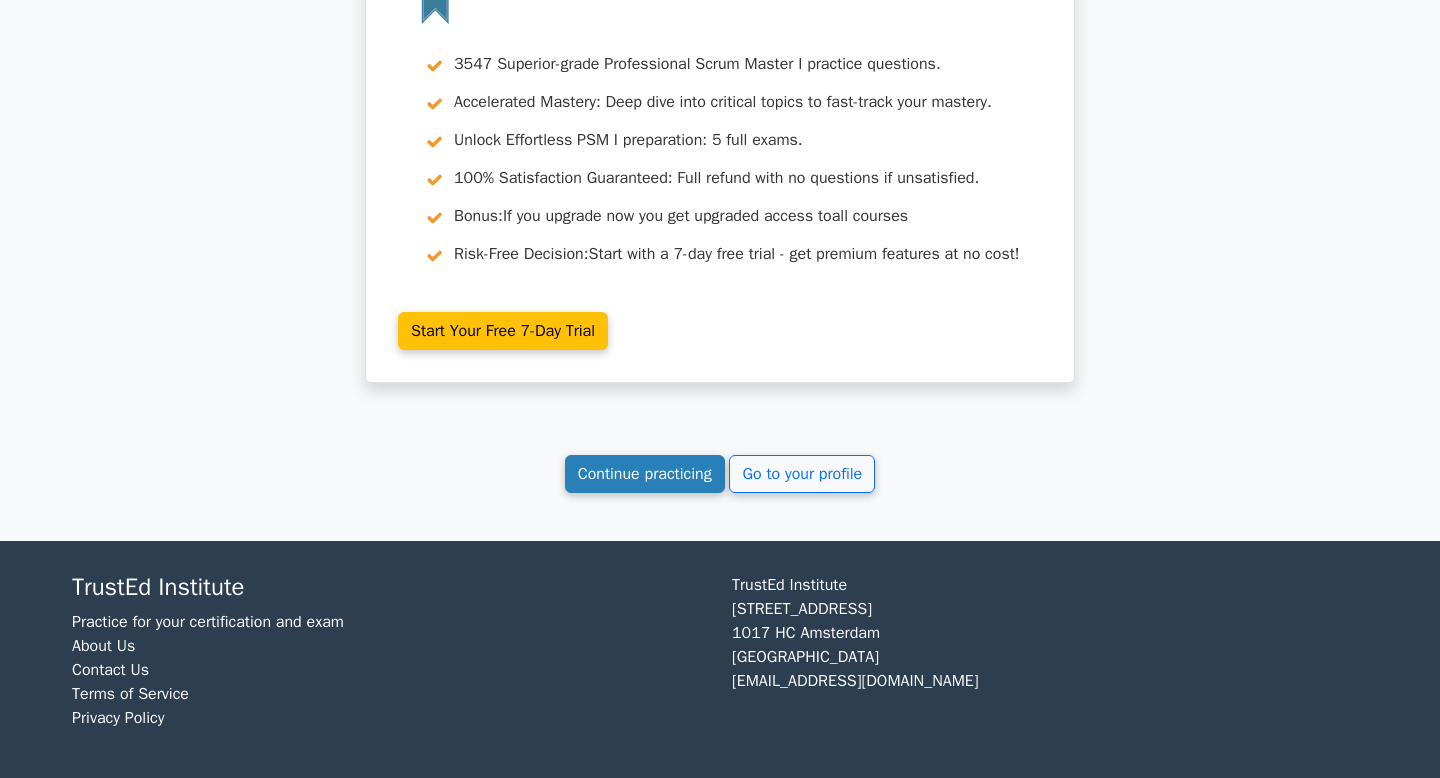 click on "Continue practicing" at bounding box center (645, 474) 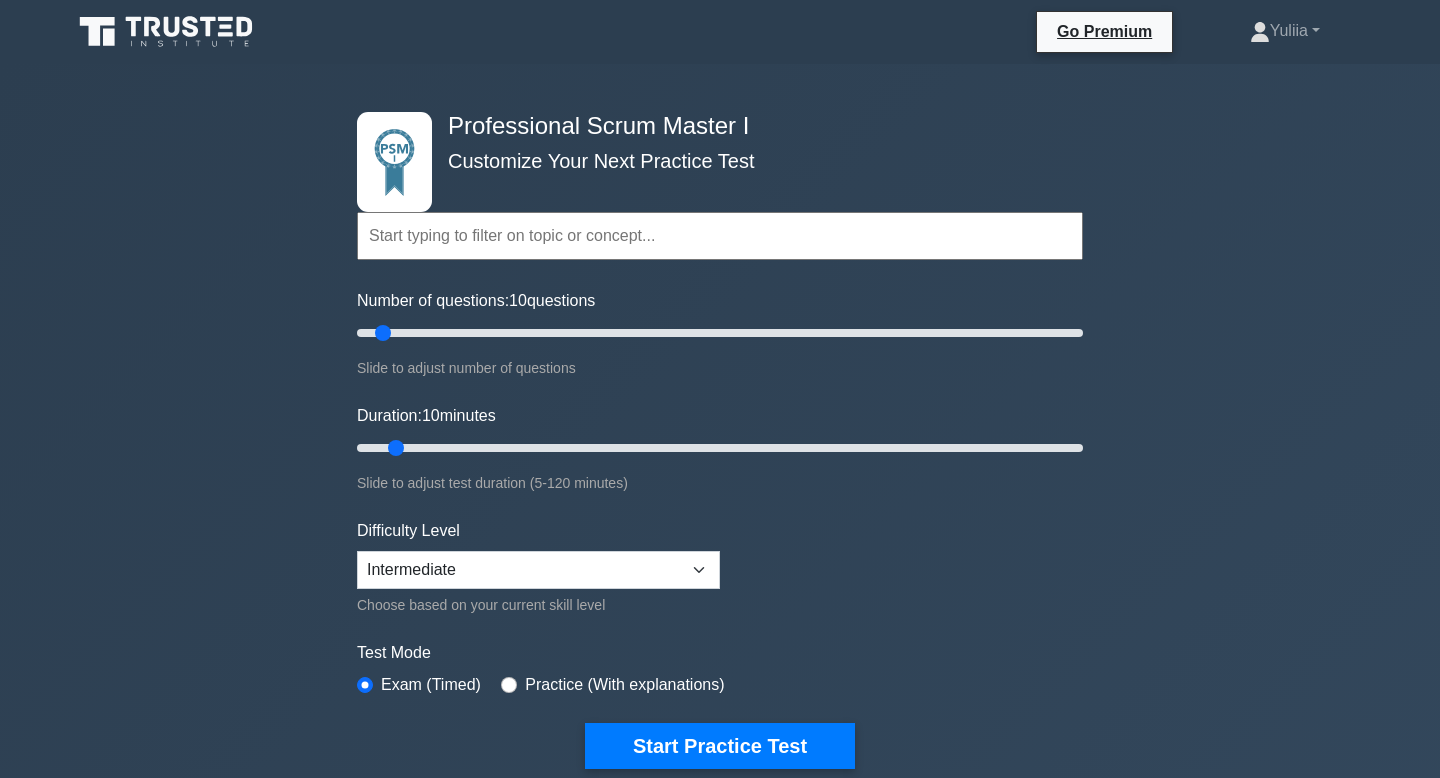 scroll, scrollTop: 0, scrollLeft: 0, axis: both 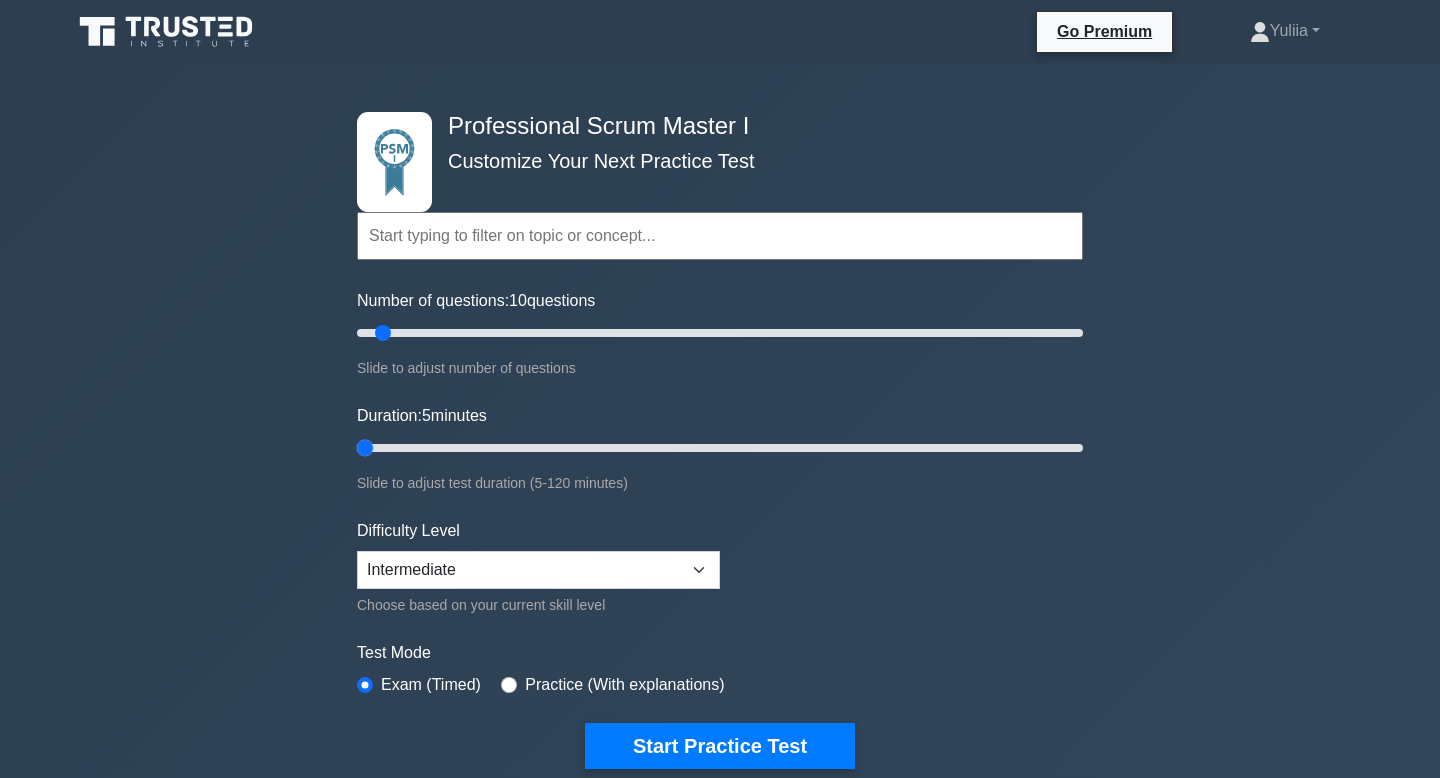 drag, startPoint x: 388, startPoint y: 438, endPoint x: 372, endPoint y: 439, distance: 16.03122 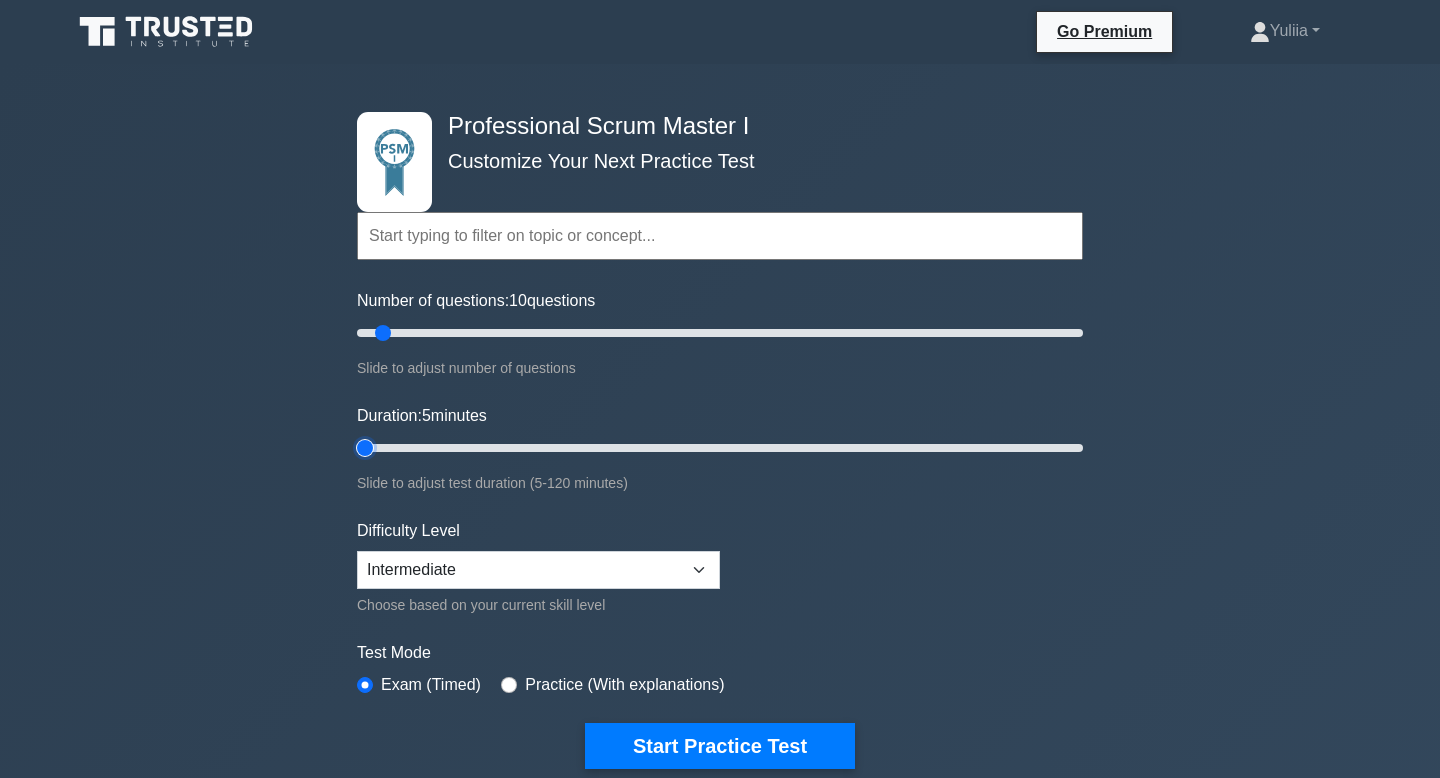 type on "5" 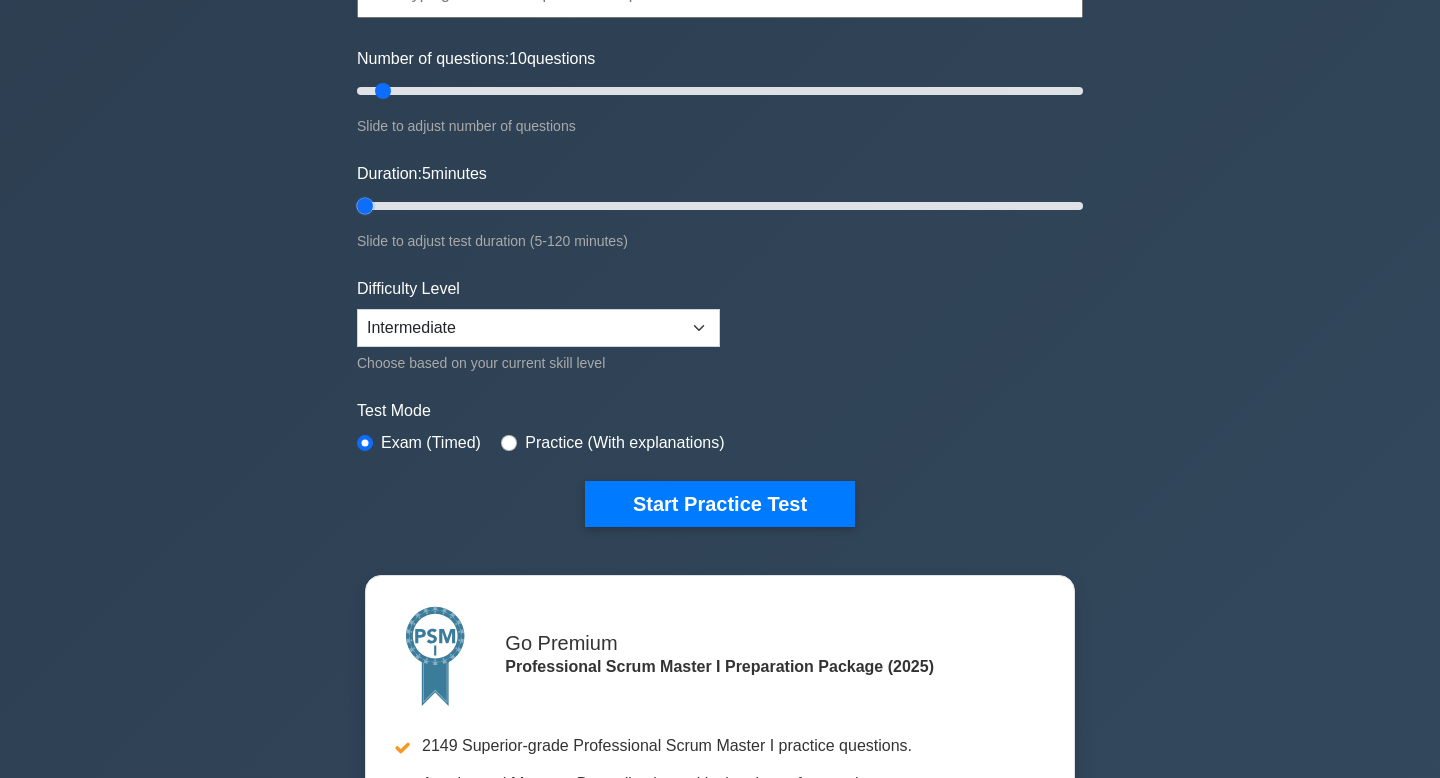 scroll, scrollTop: 243, scrollLeft: 0, axis: vertical 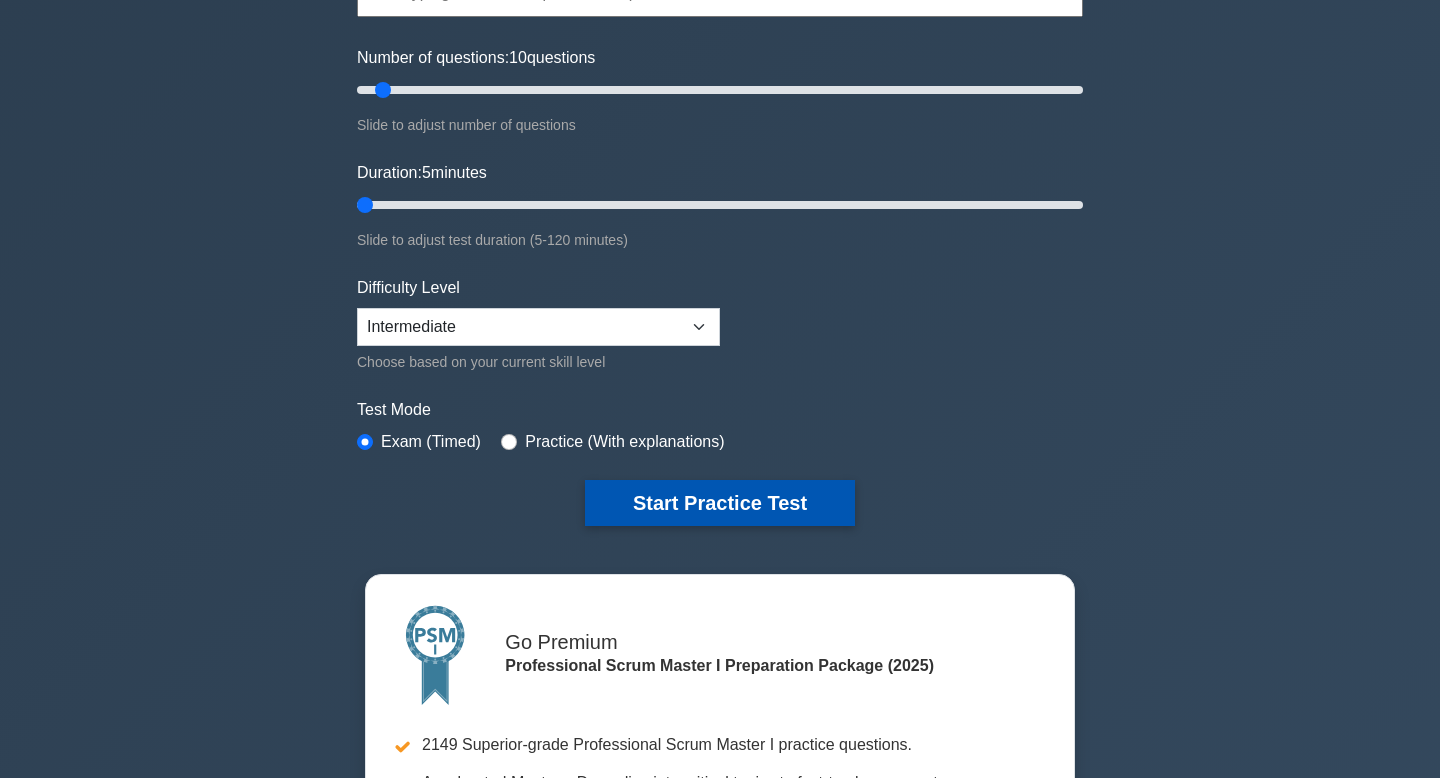 click on "Start Practice Test" at bounding box center (720, 503) 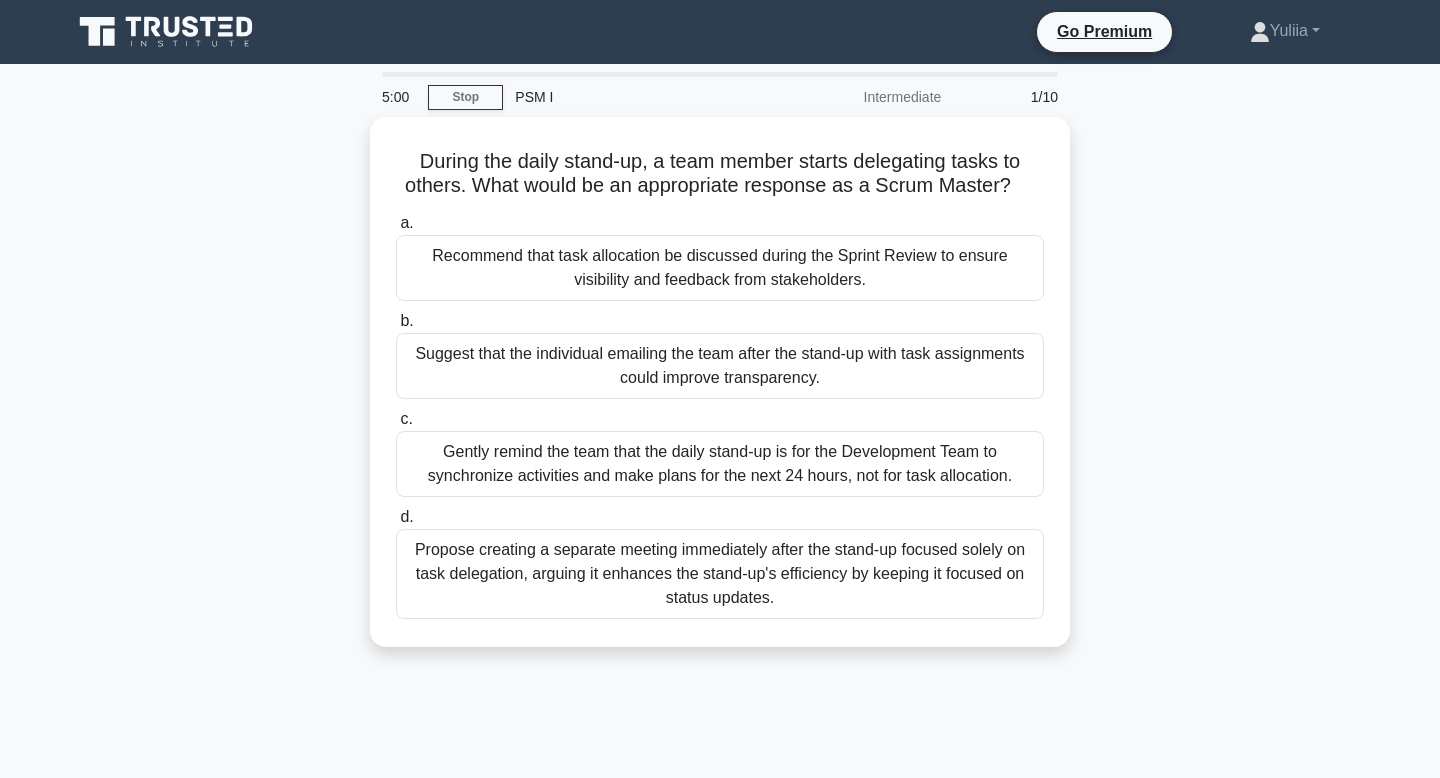 scroll, scrollTop: 0, scrollLeft: 0, axis: both 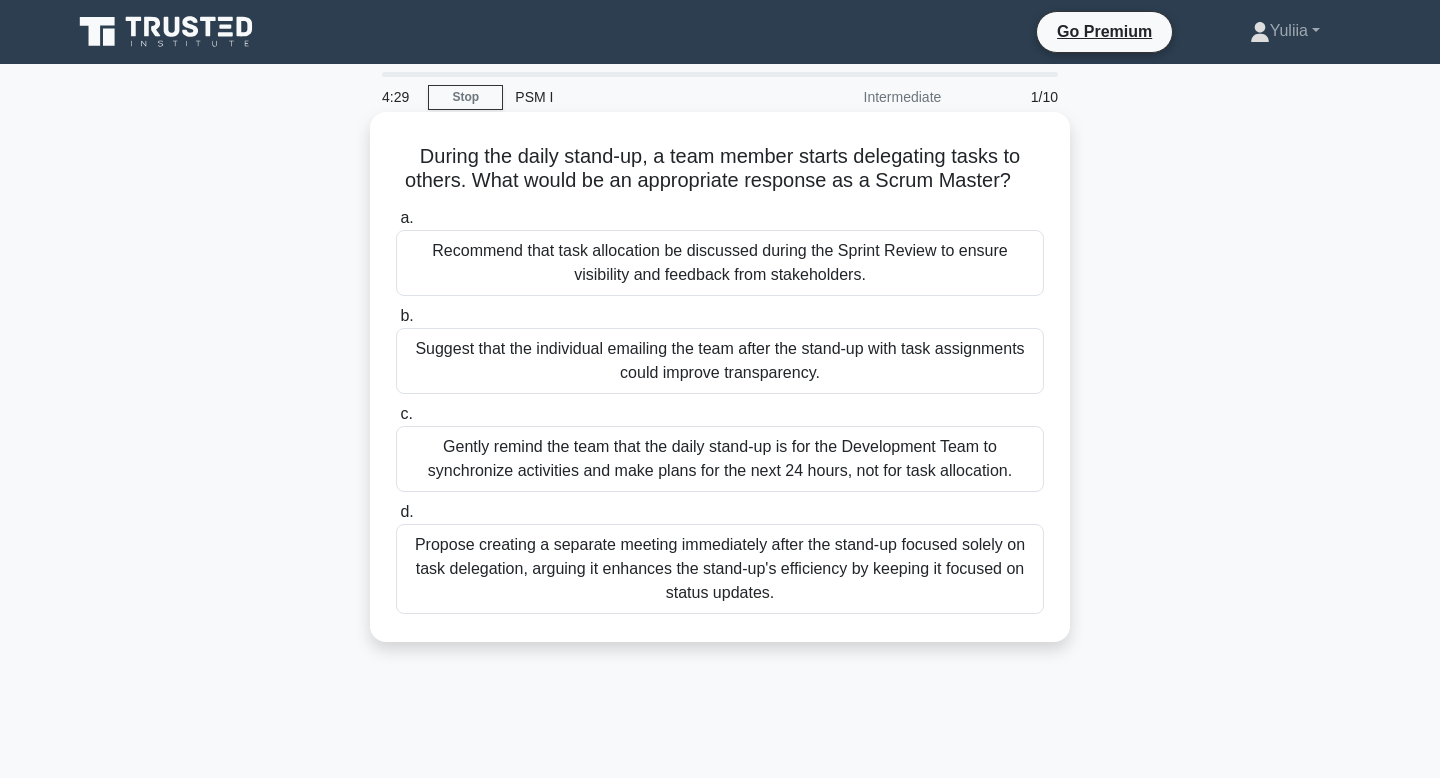 click on "Gently remind the team that the daily stand-up is for the Development Team to synchronize activities and make plans for the next 24 hours, not for task allocation." at bounding box center (720, 459) 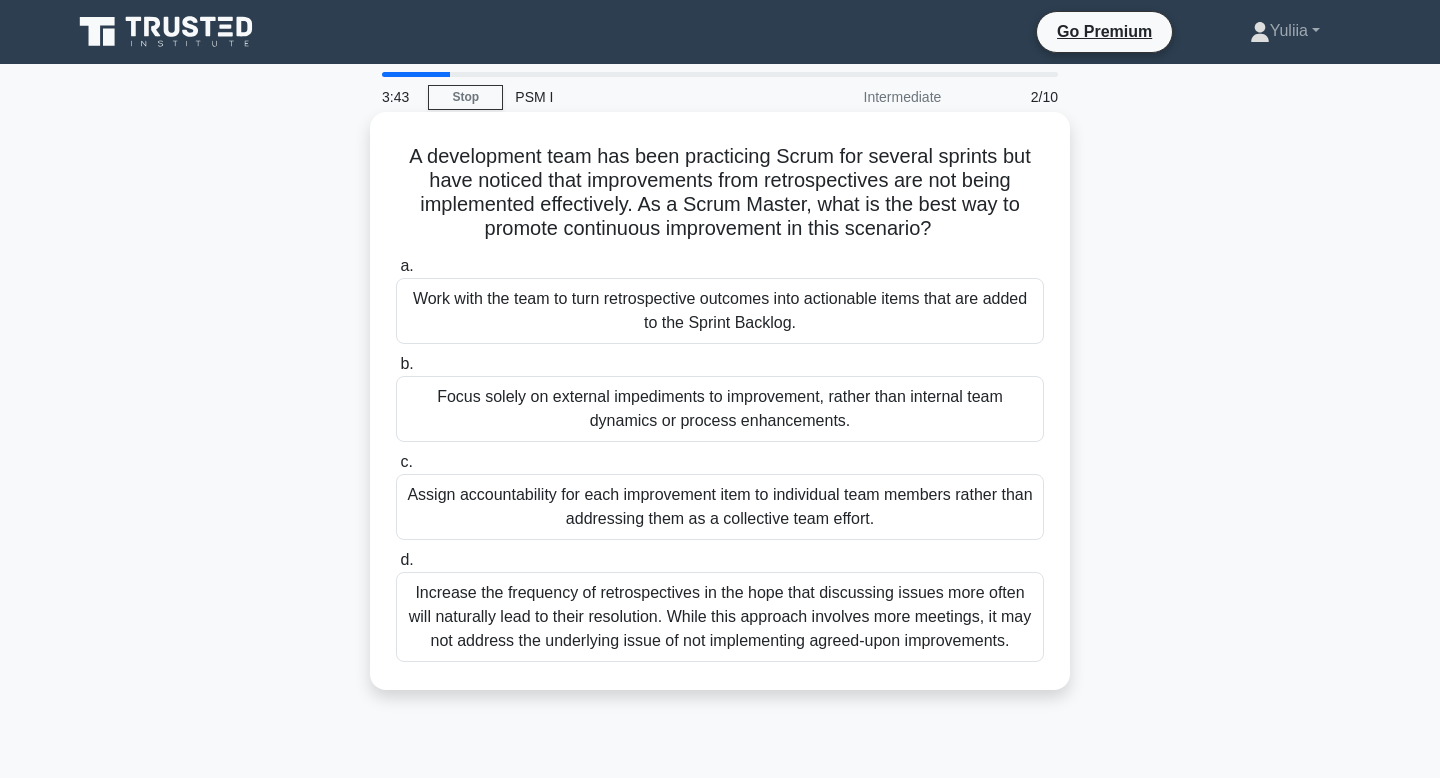 drag, startPoint x: 607, startPoint y: 400, endPoint x: 694, endPoint y: 401, distance: 87.005745 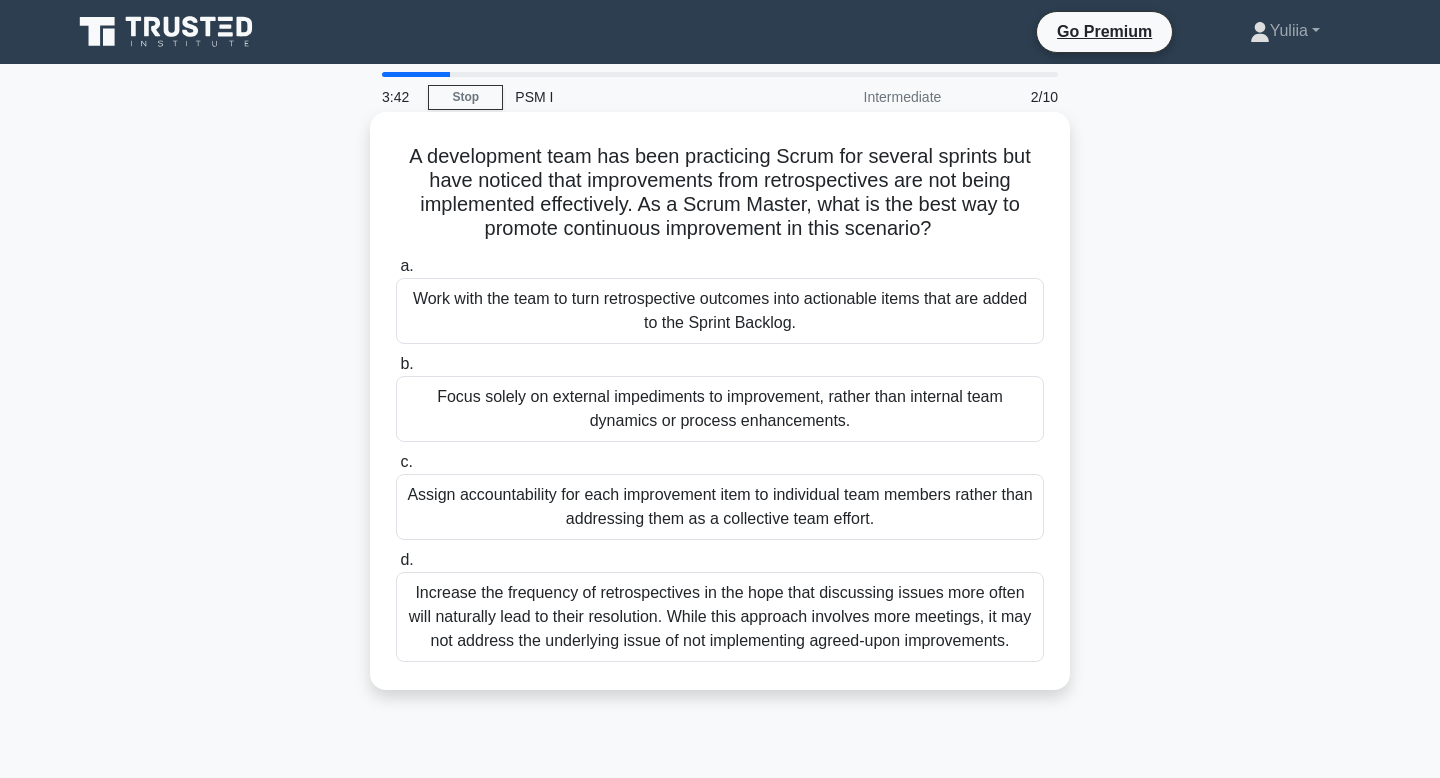 copy on "impediment" 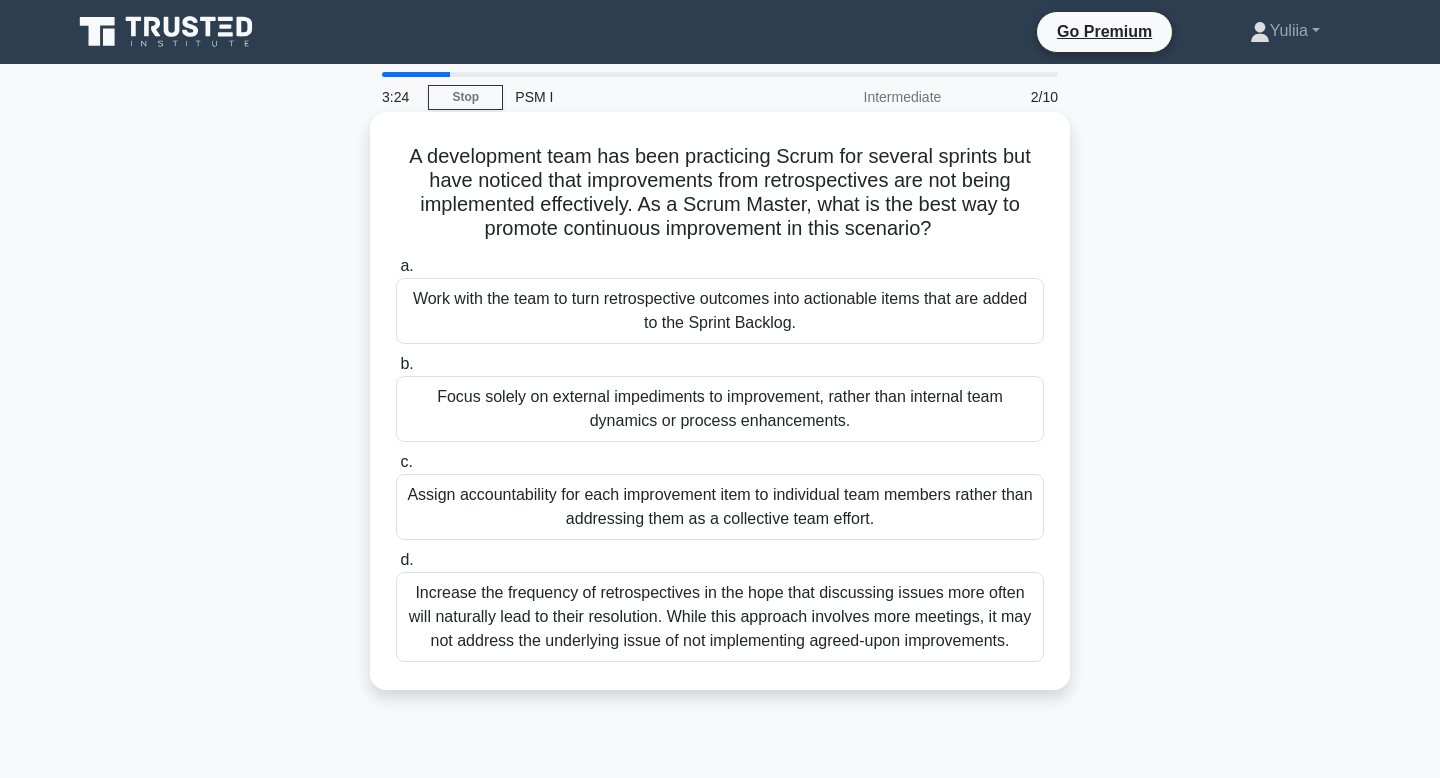 click on "Work with the team to turn retrospective outcomes into actionable items that are added to the Sprint Backlog." at bounding box center [720, 311] 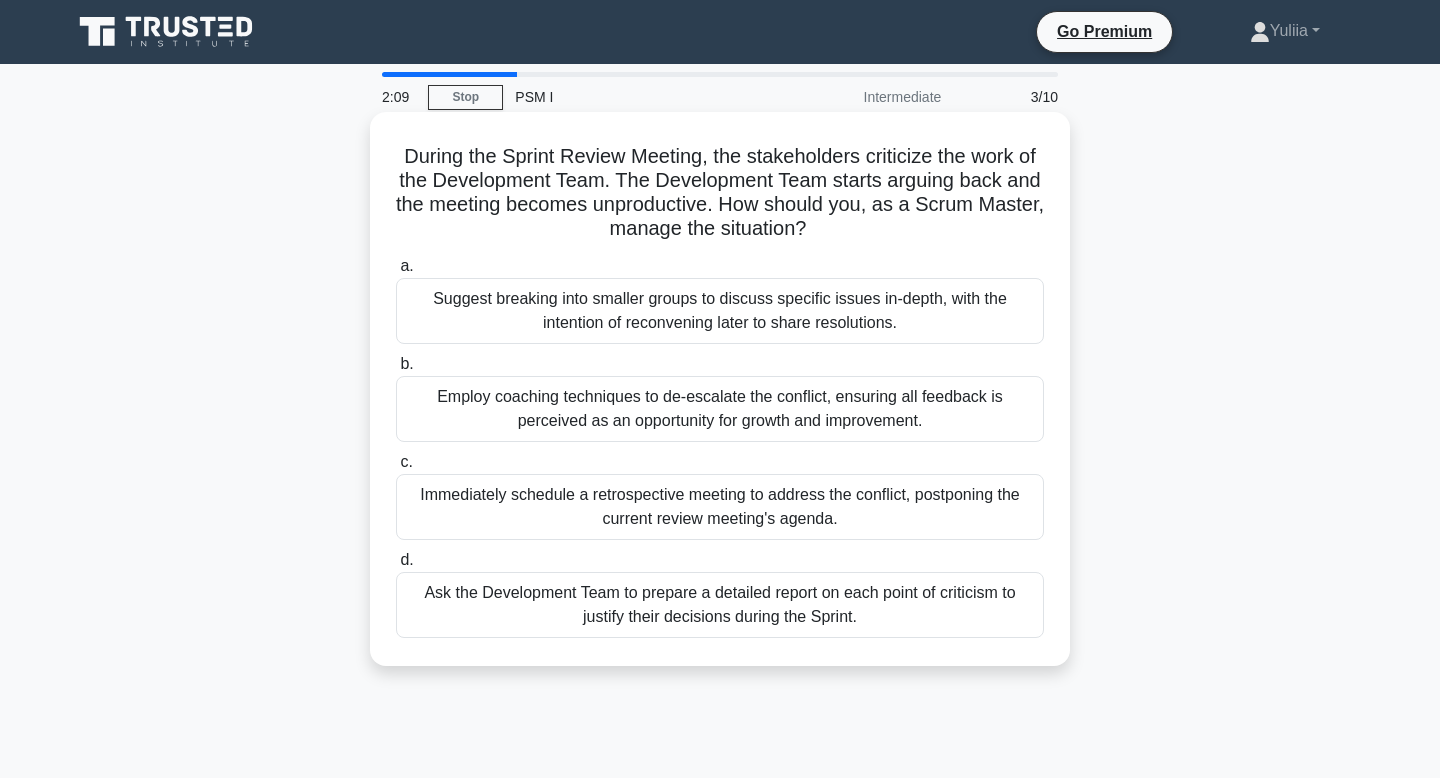 click on "Suggest breaking into smaller groups to discuss specific issues in-depth, with the intention of reconvening later to share resolutions." at bounding box center (720, 311) 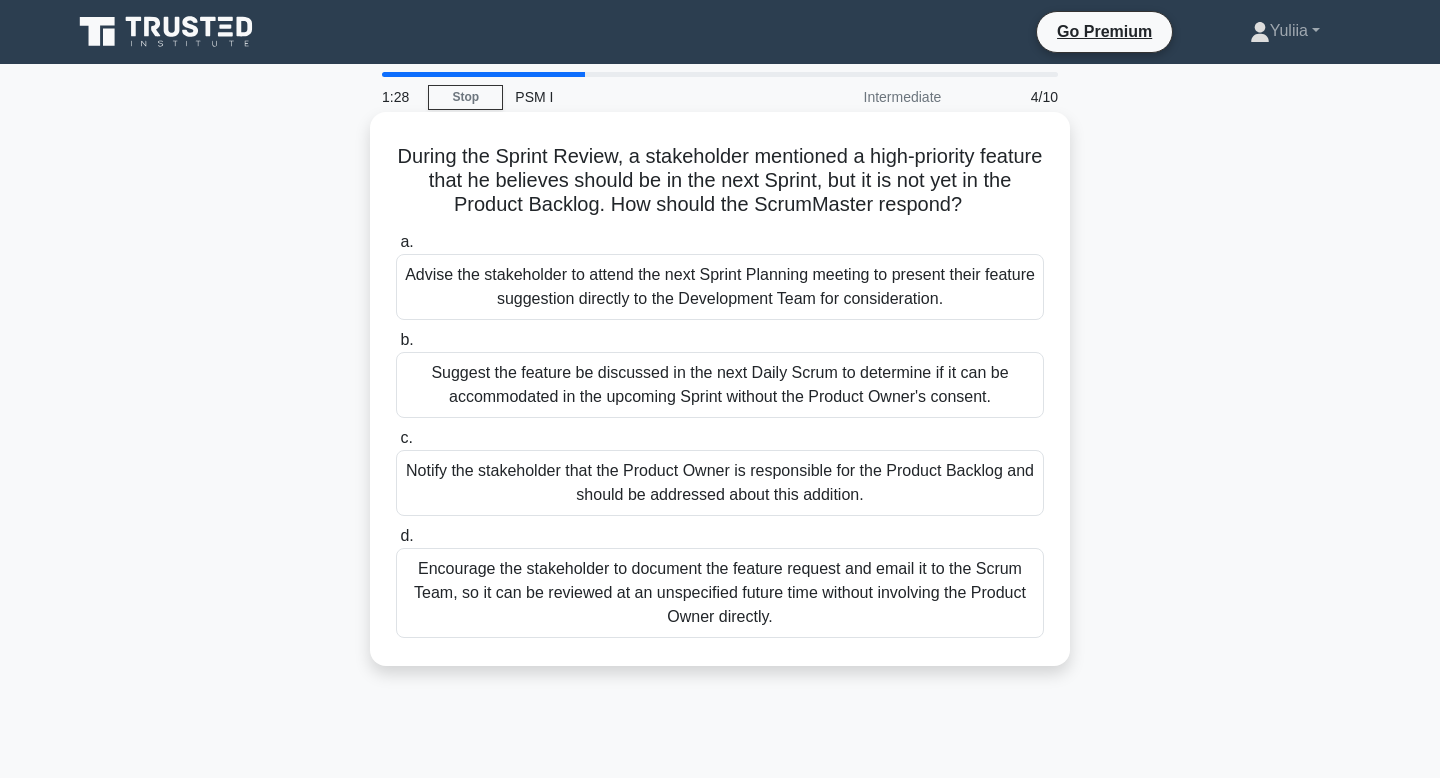 click on "Notify the stakeholder that the Product Owner is responsible for the Product Backlog and should be addressed about this addition." at bounding box center [720, 483] 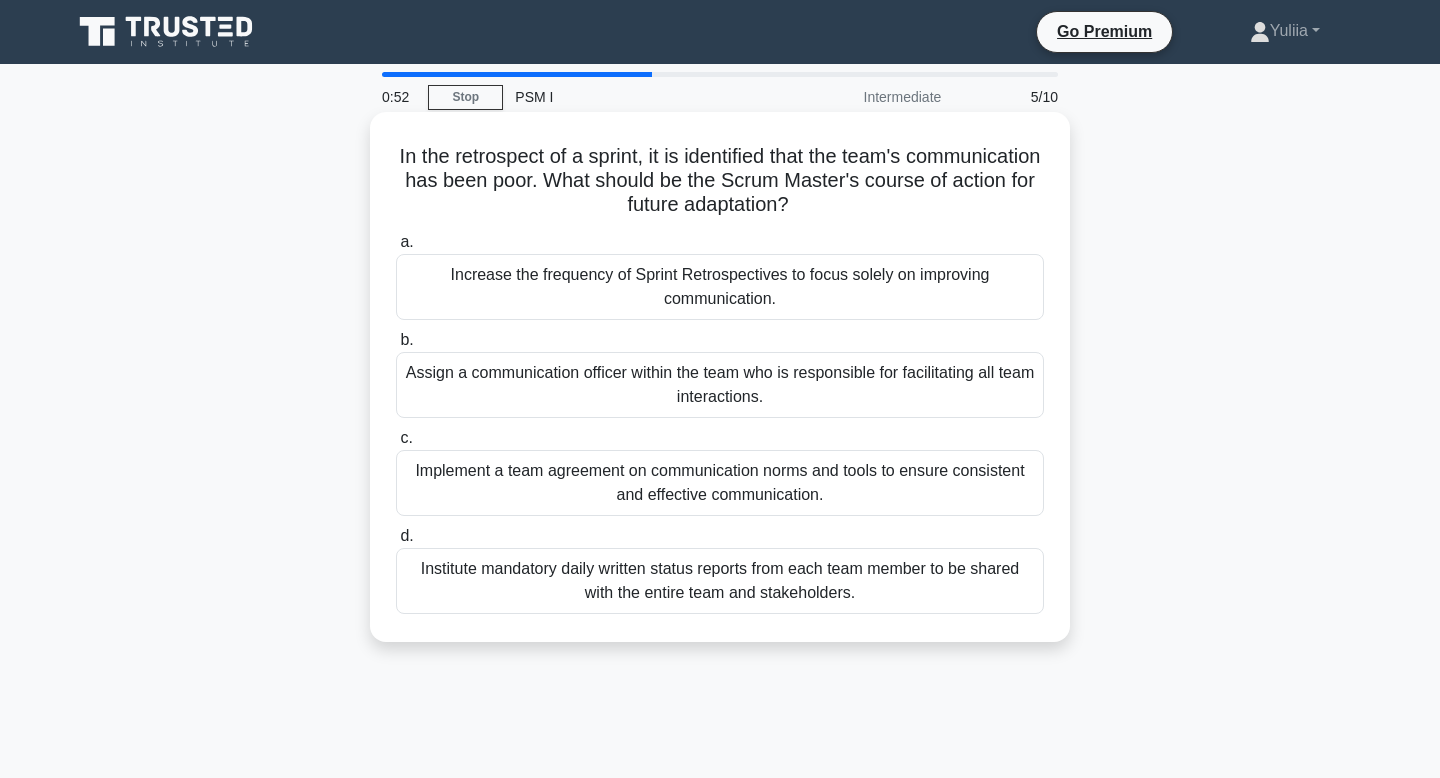 click on "Implement a team agreement on communication norms and tools to ensure consistent and effective communication." at bounding box center [720, 483] 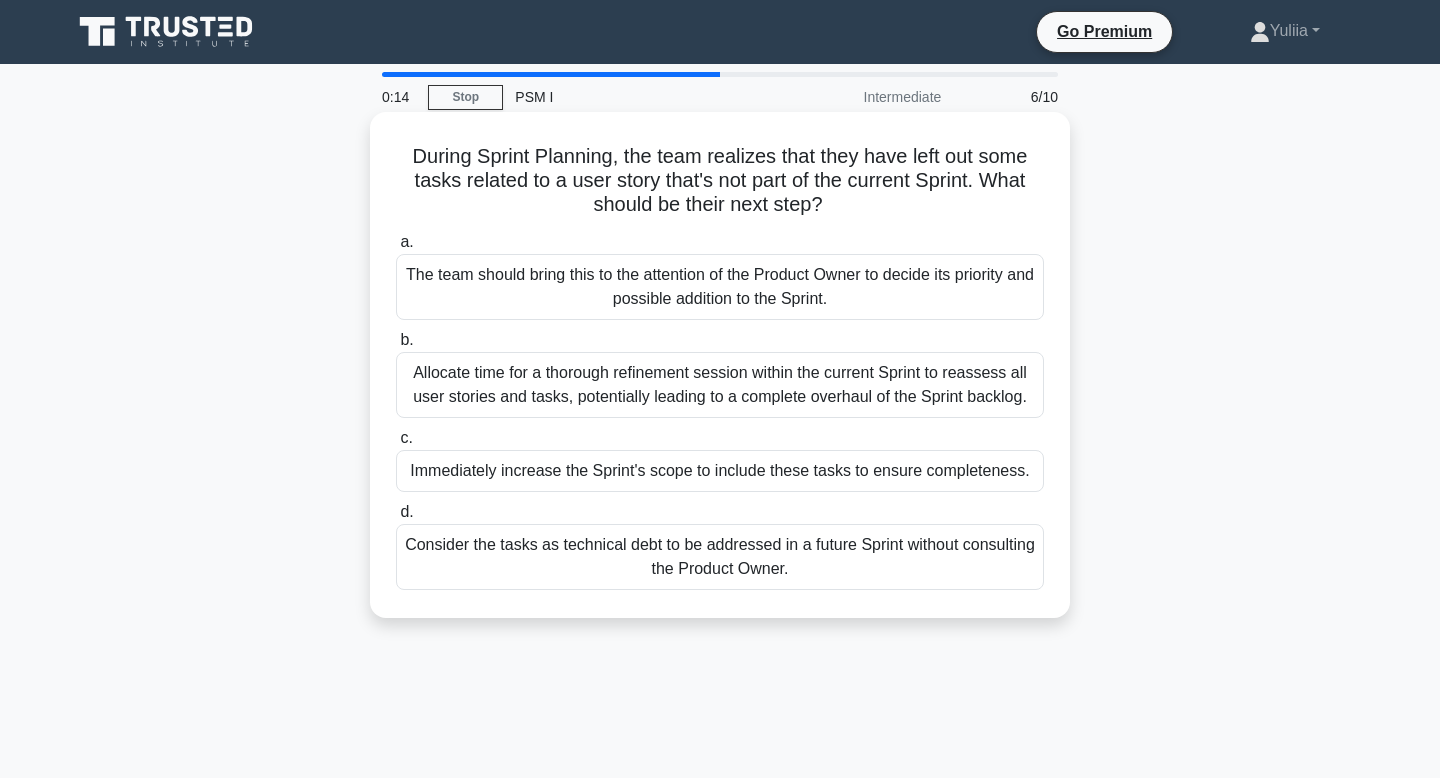 click on "Allocate time for a thorough refinement session within the current Sprint to reassess all user stories and tasks, potentially leading to a complete overhaul of the Sprint backlog." at bounding box center [720, 385] 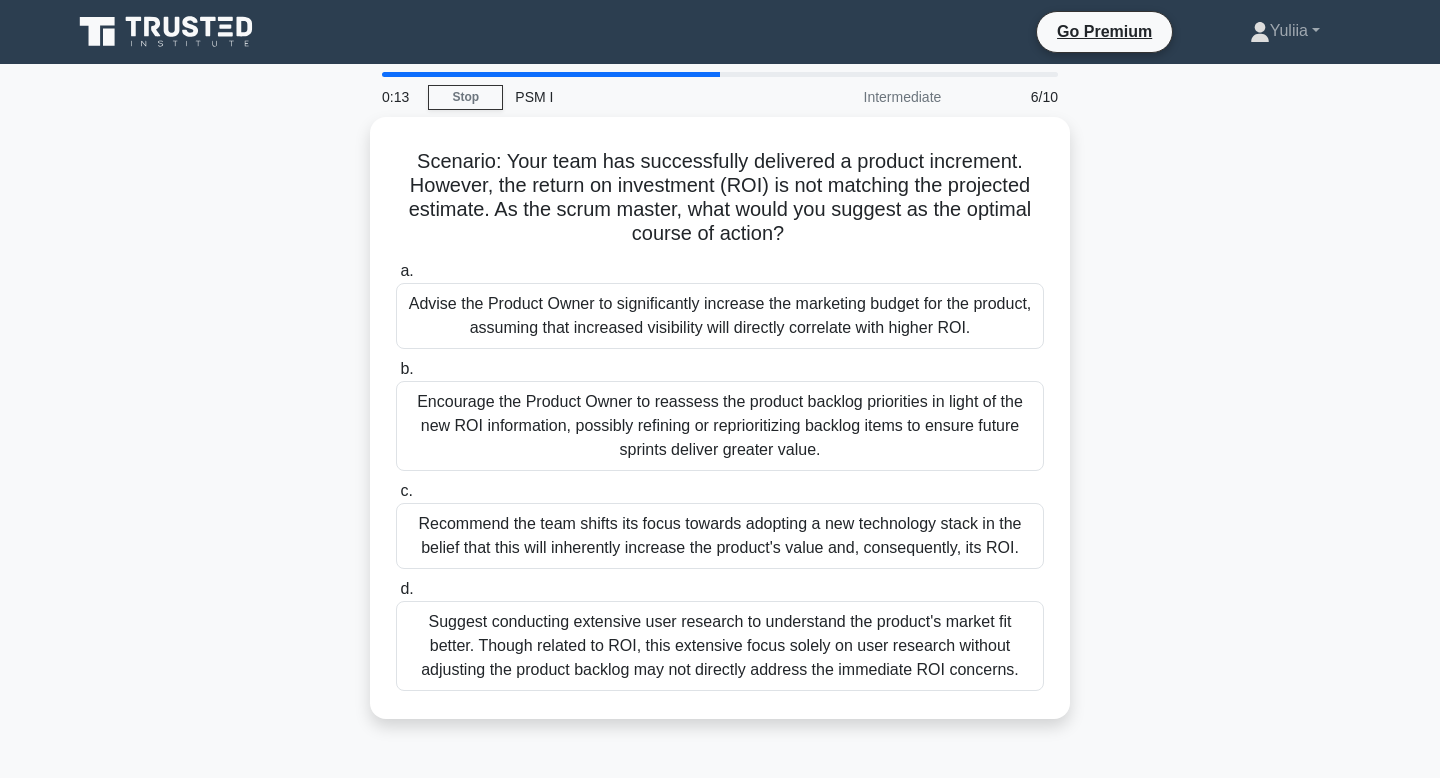 click on "Encourage the Product Owner to reassess the product backlog priorities in light of the new ROI information, possibly refining or reprioritizing backlog items to ensure future sprints deliver greater value." at bounding box center [720, 426] 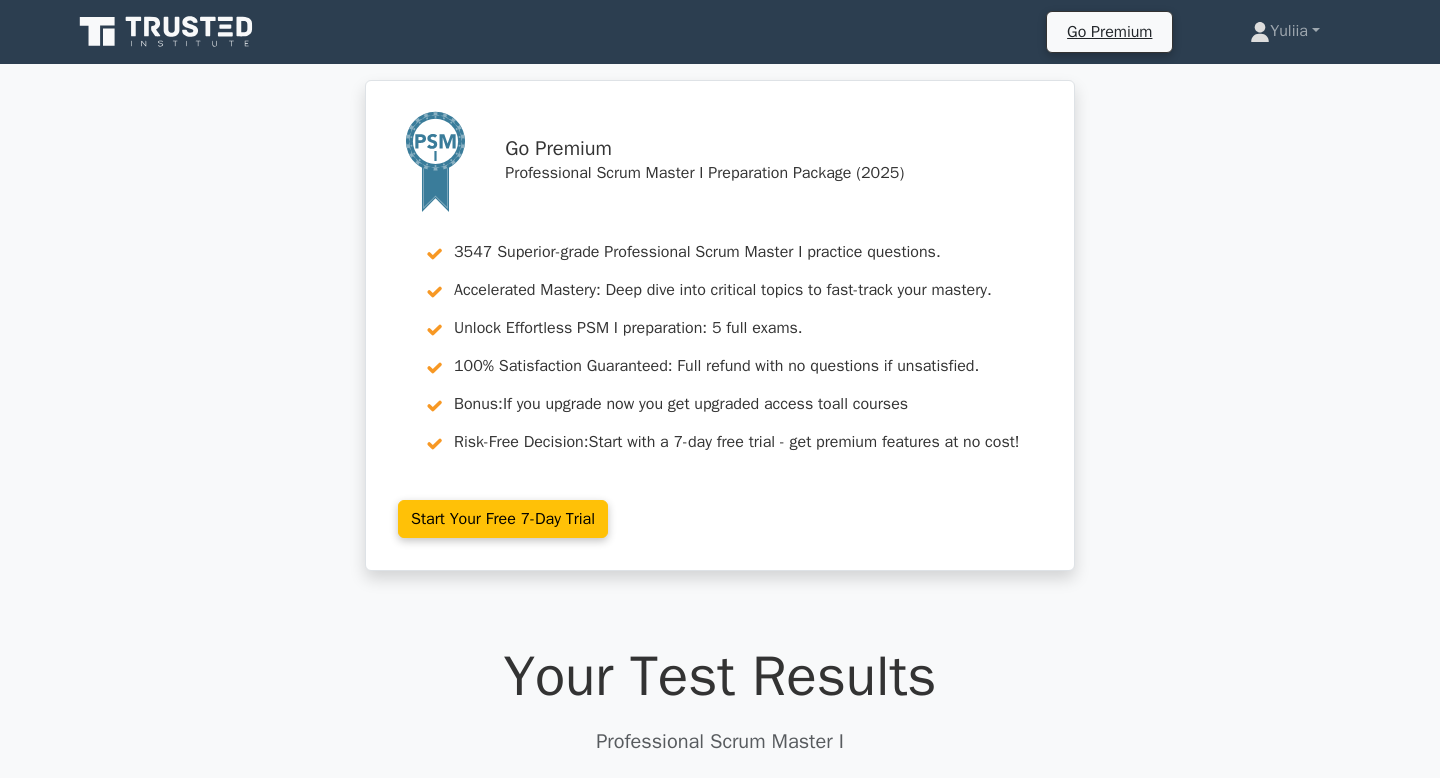 scroll, scrollTop: 0, scrollLeft: 0, axis: both 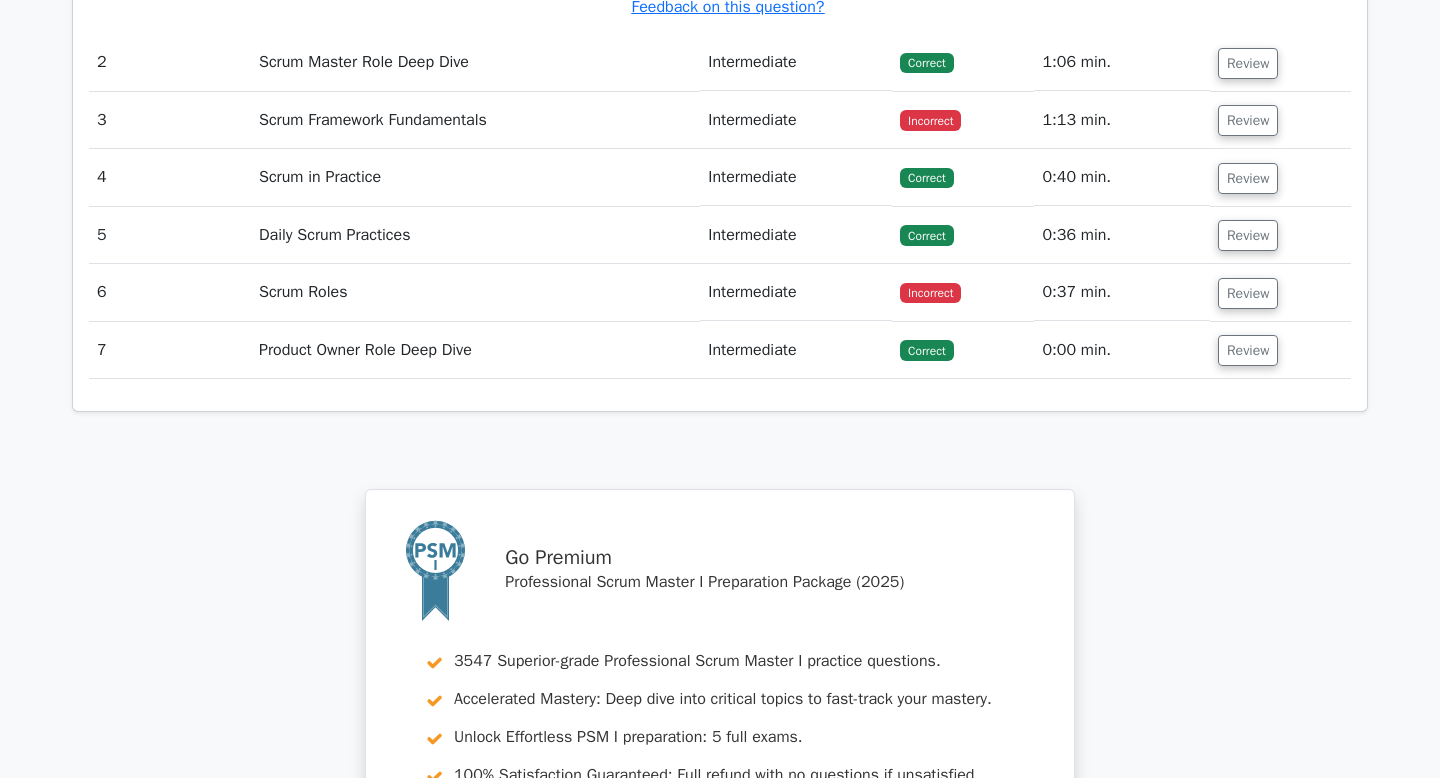 click on "Scrum Framework Fundamentals" at bounding box center [475, 120] 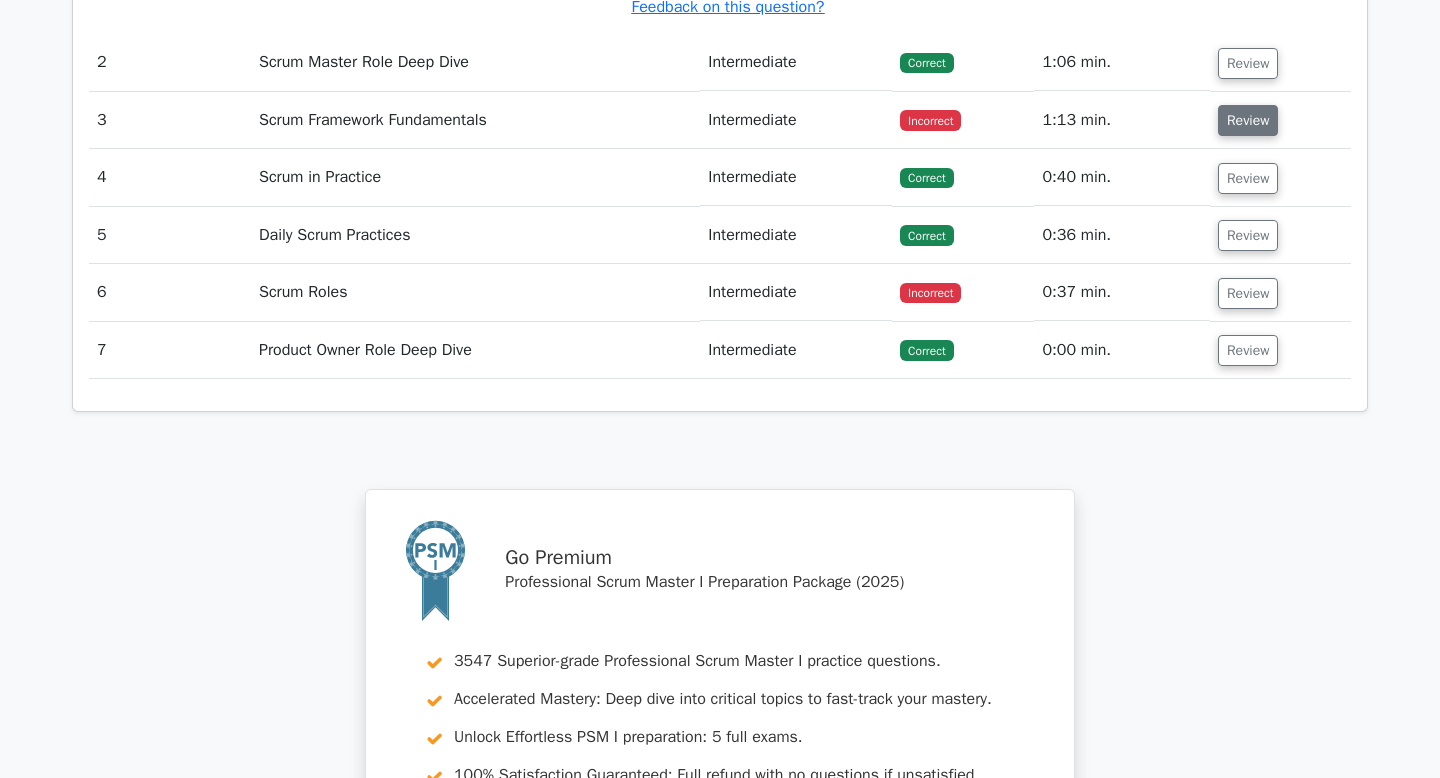 click on "Review" at bounding box center (1248, 120) 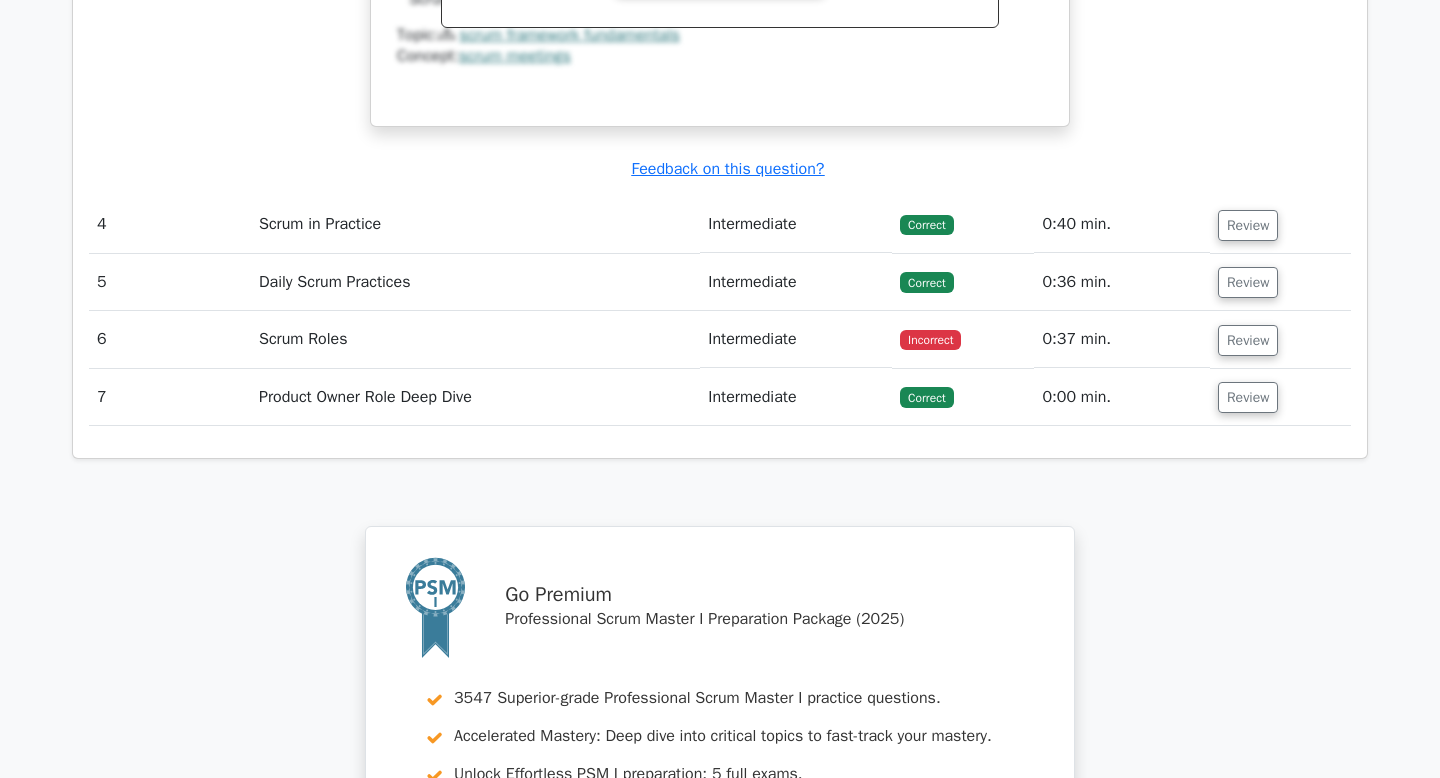 scroll, scrollTop: 3387, scrollLeft: 0, axis: vertical 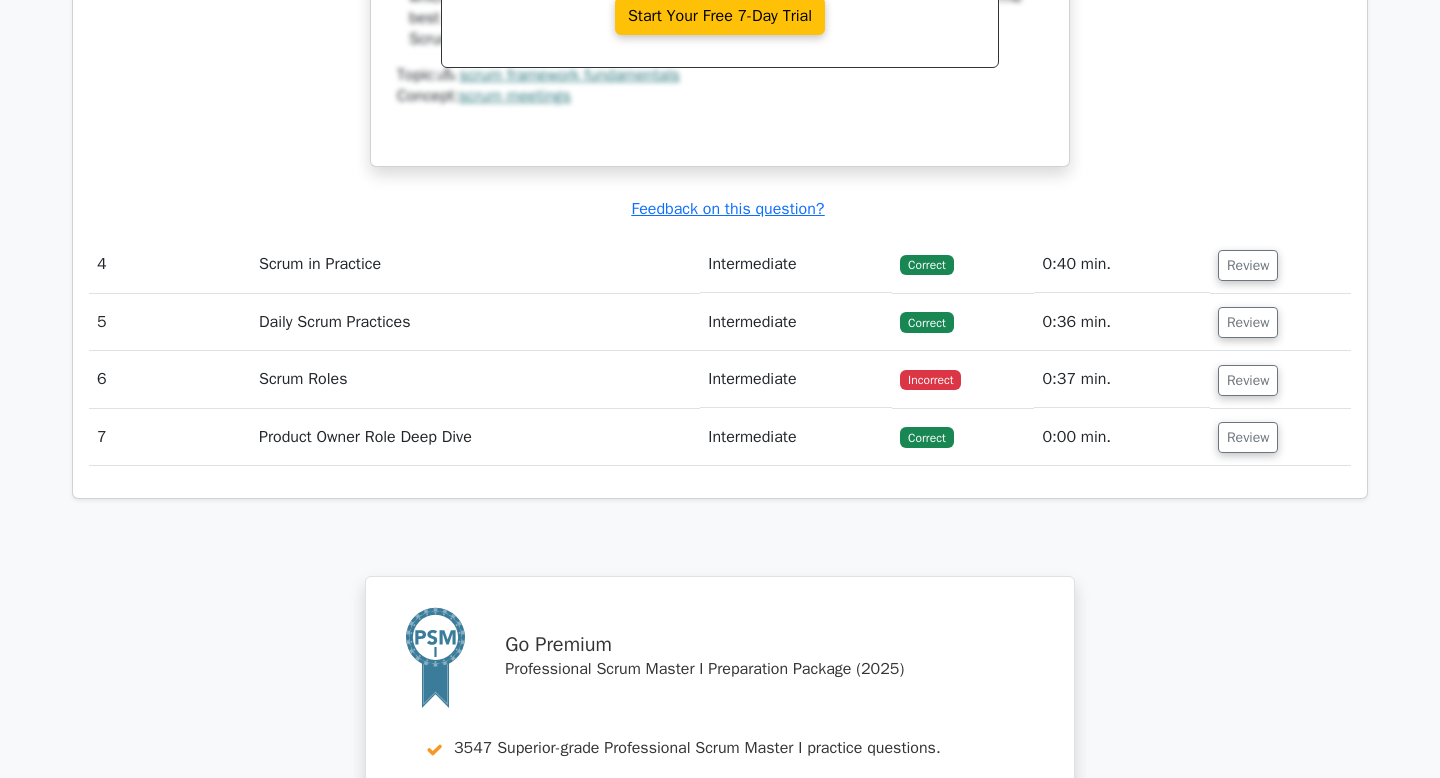 click on "Review" at bounding box center (1280, 379) 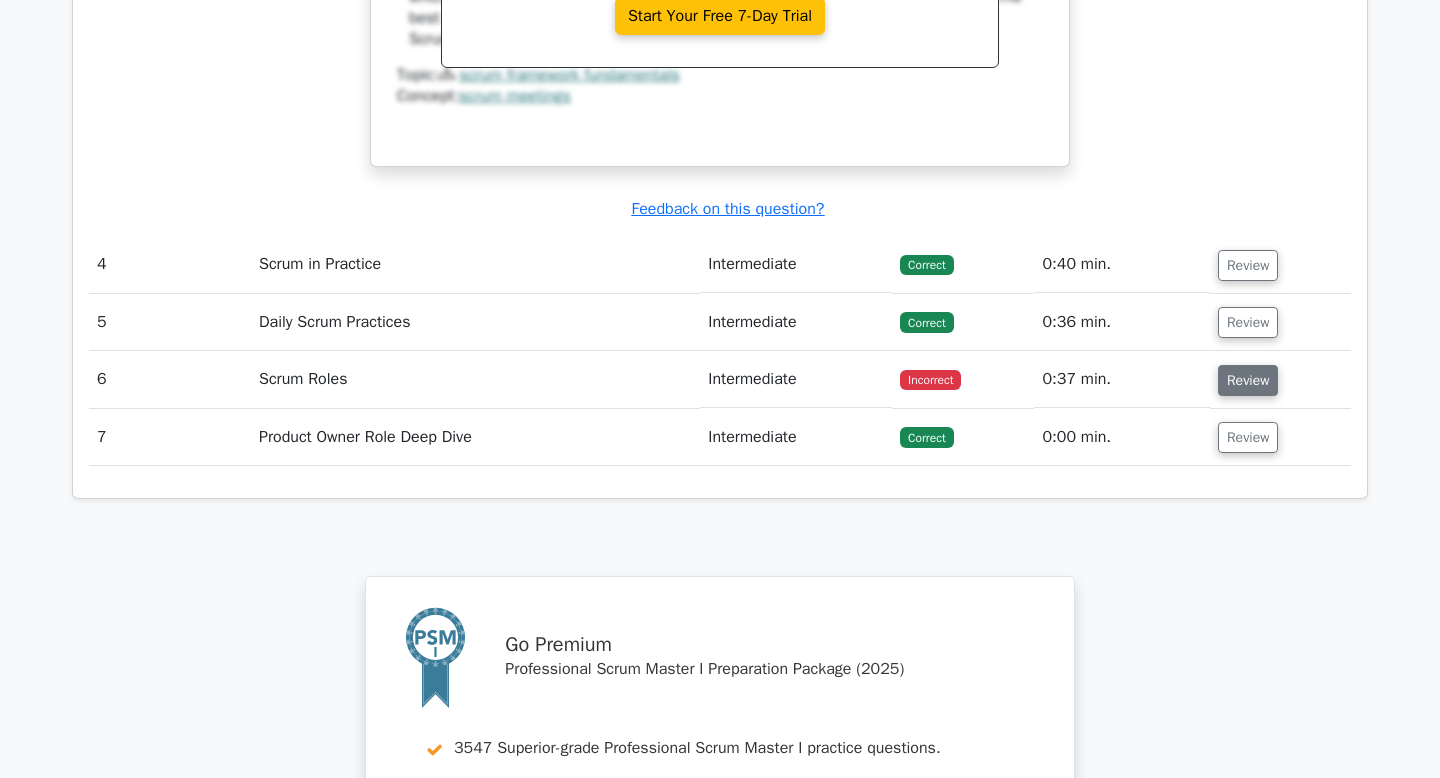 click on "Review" at bounding box center (1248, 380) 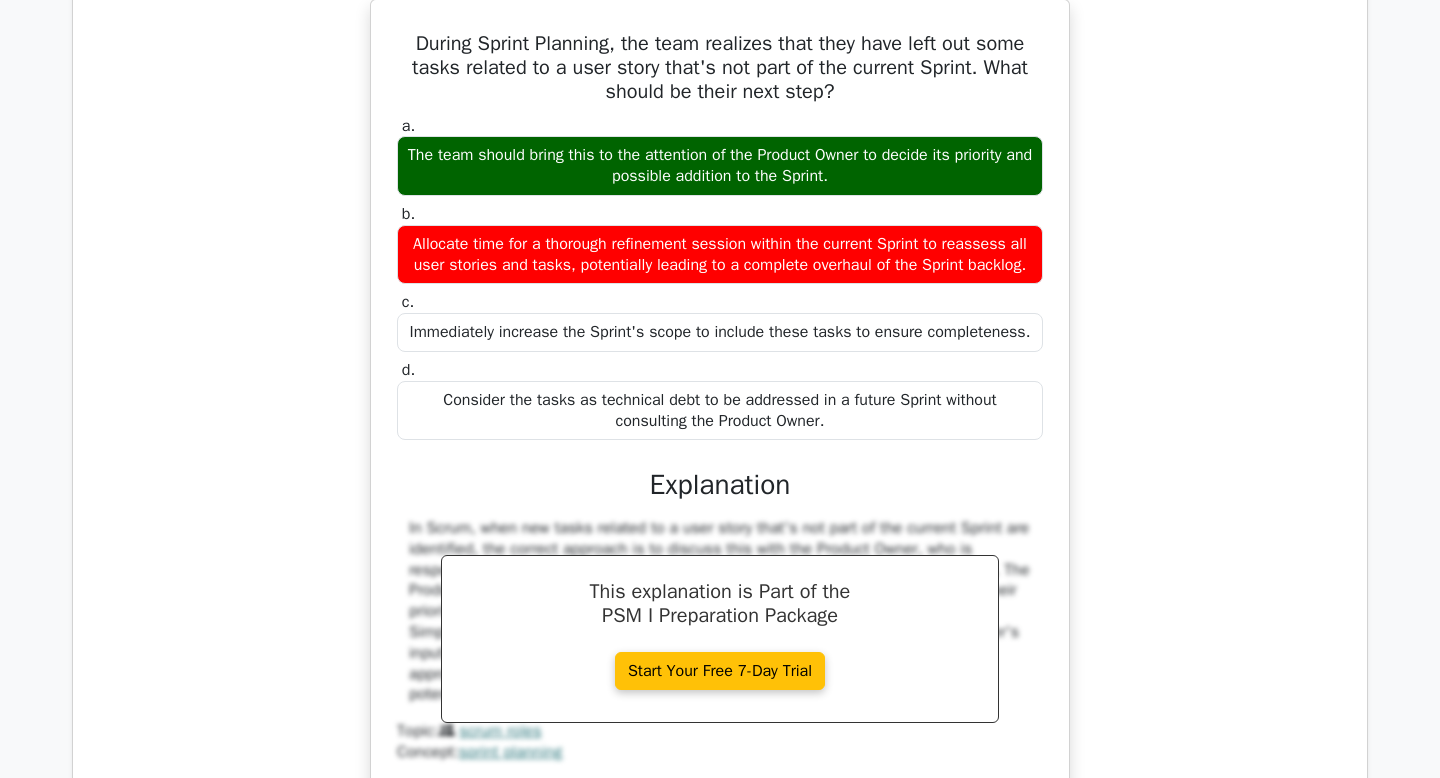 scroll, scrollTop: 3800, scrollLeft: 0, axis: vertical 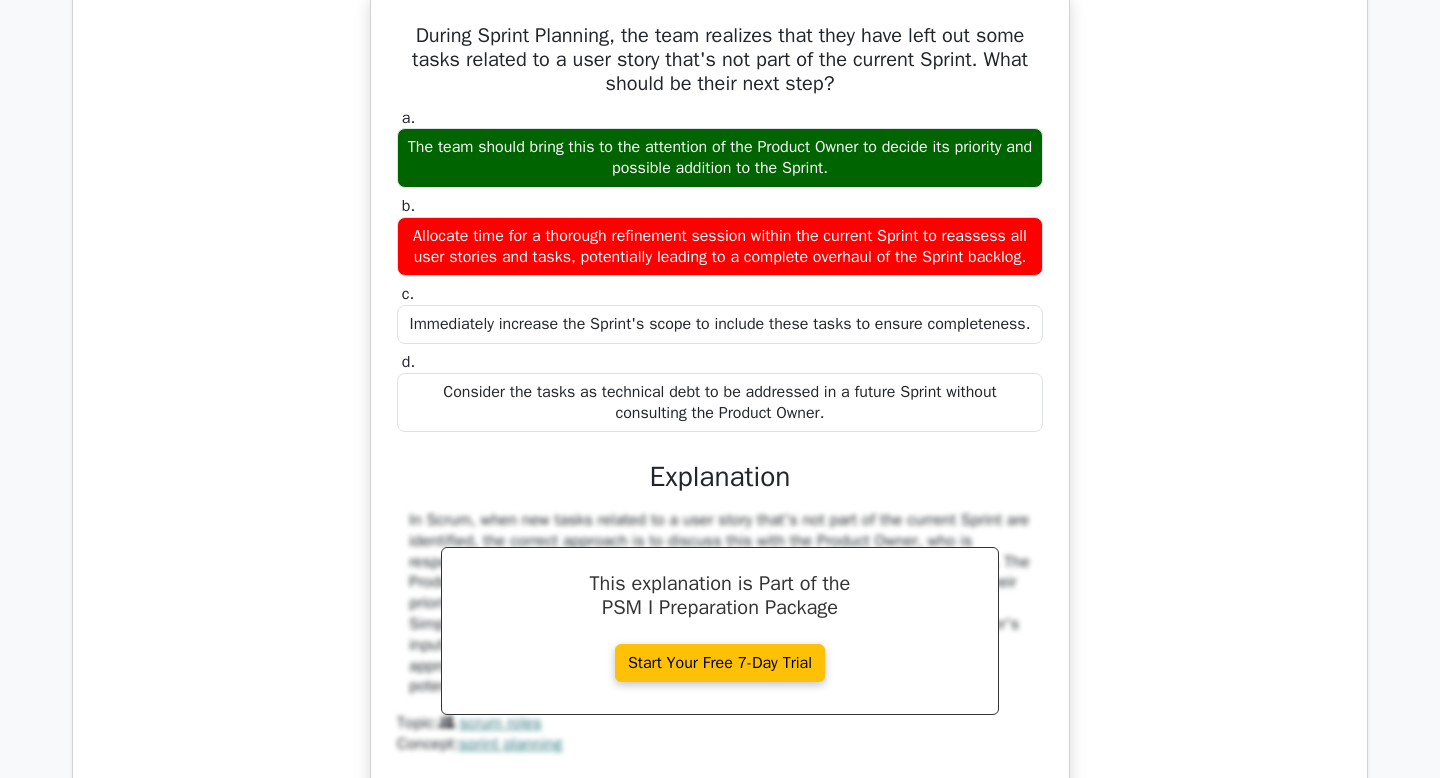 click on "Allocate time for a thorough refinement session within the current Sprint to reassess all user stories and tasks, potentially leading to a complete overhaul of the Sprint backlog." at bounding box center (720, 247) 